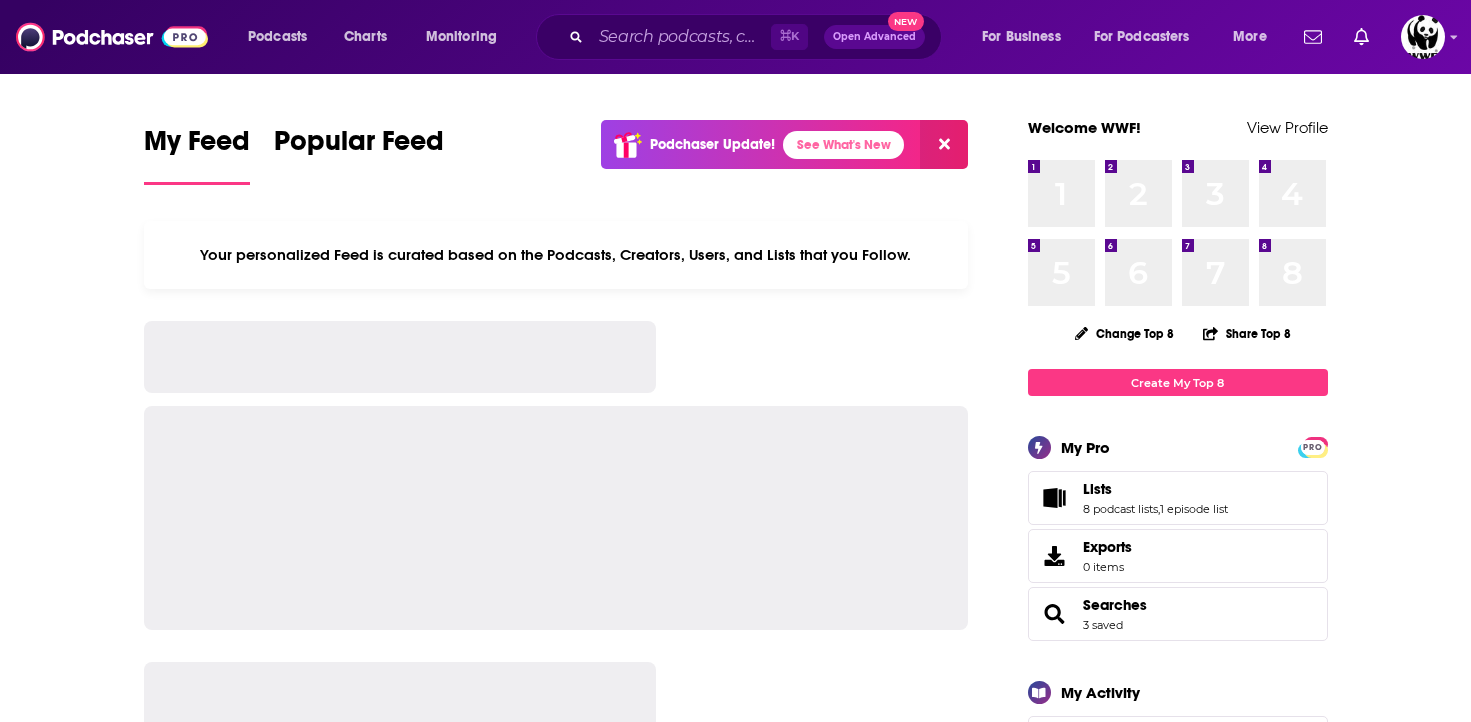 scroll, scrollTop: 0, scrollLeft: 0, axis: both 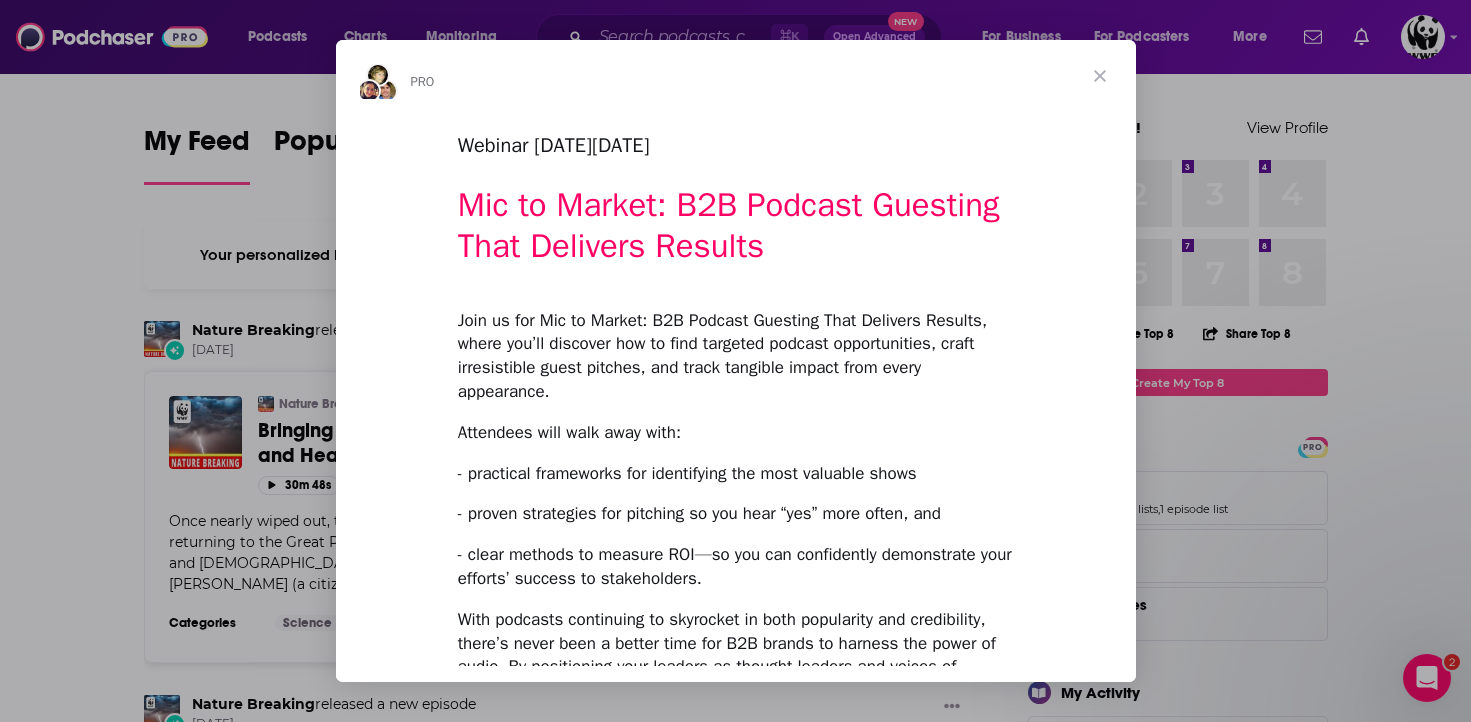 click at bounding box center [1100, 76] 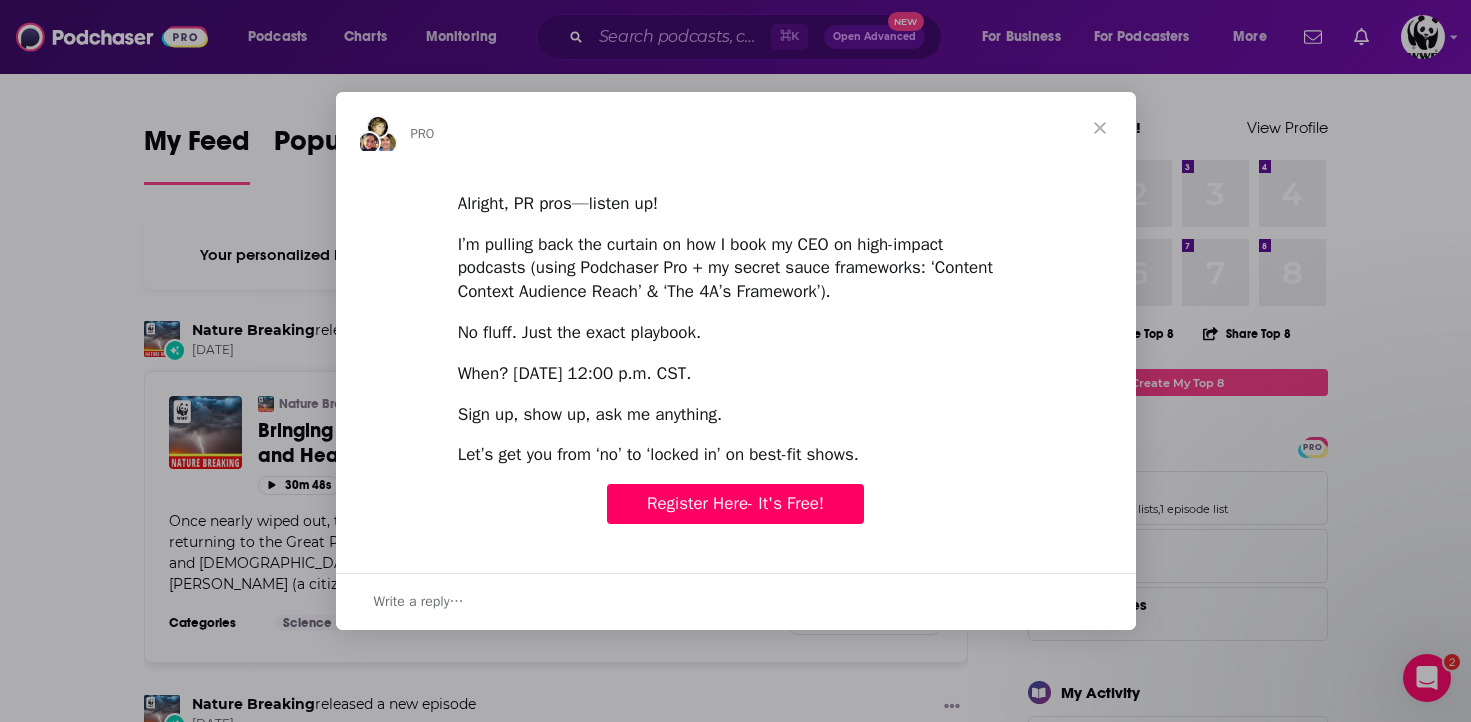 scroll, scrollTop: 0, scrollLeft: 0, axis: both 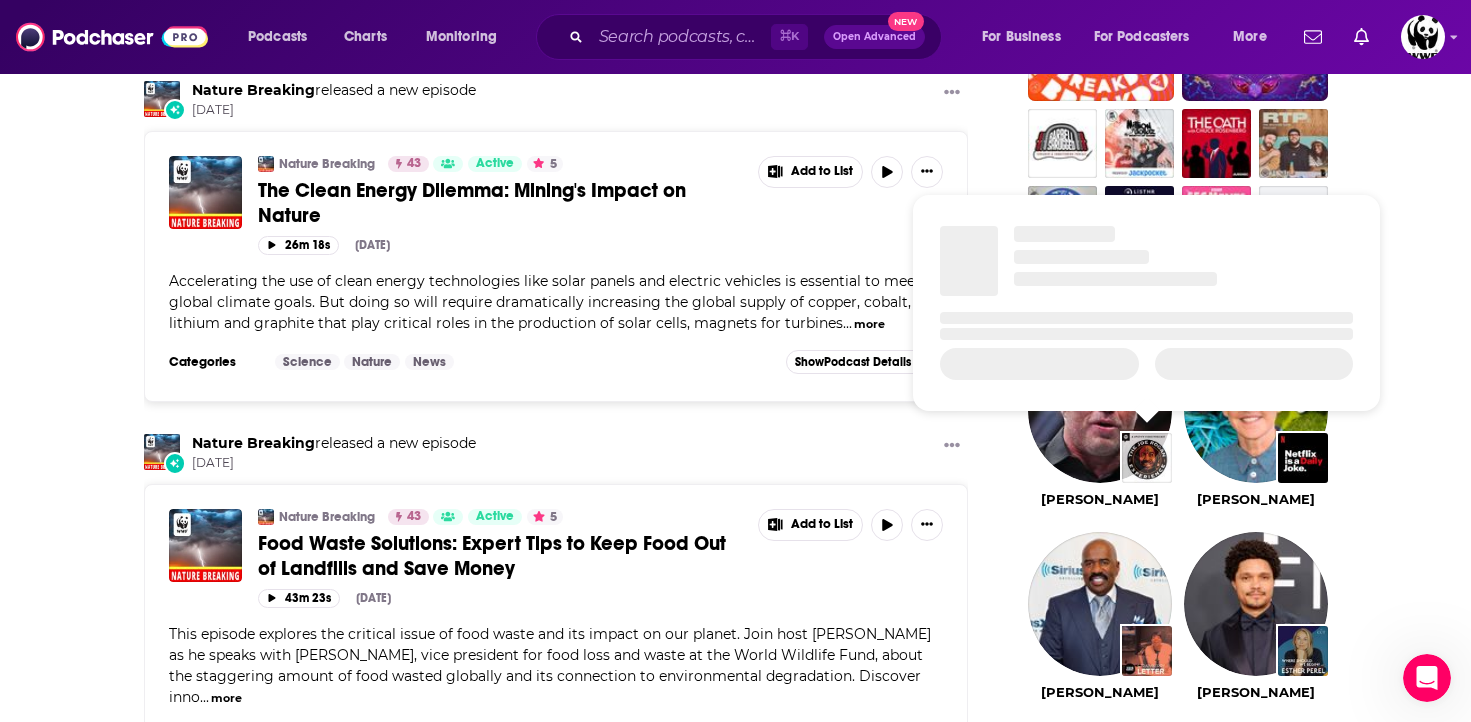 click at bounding box center (1147, 458) 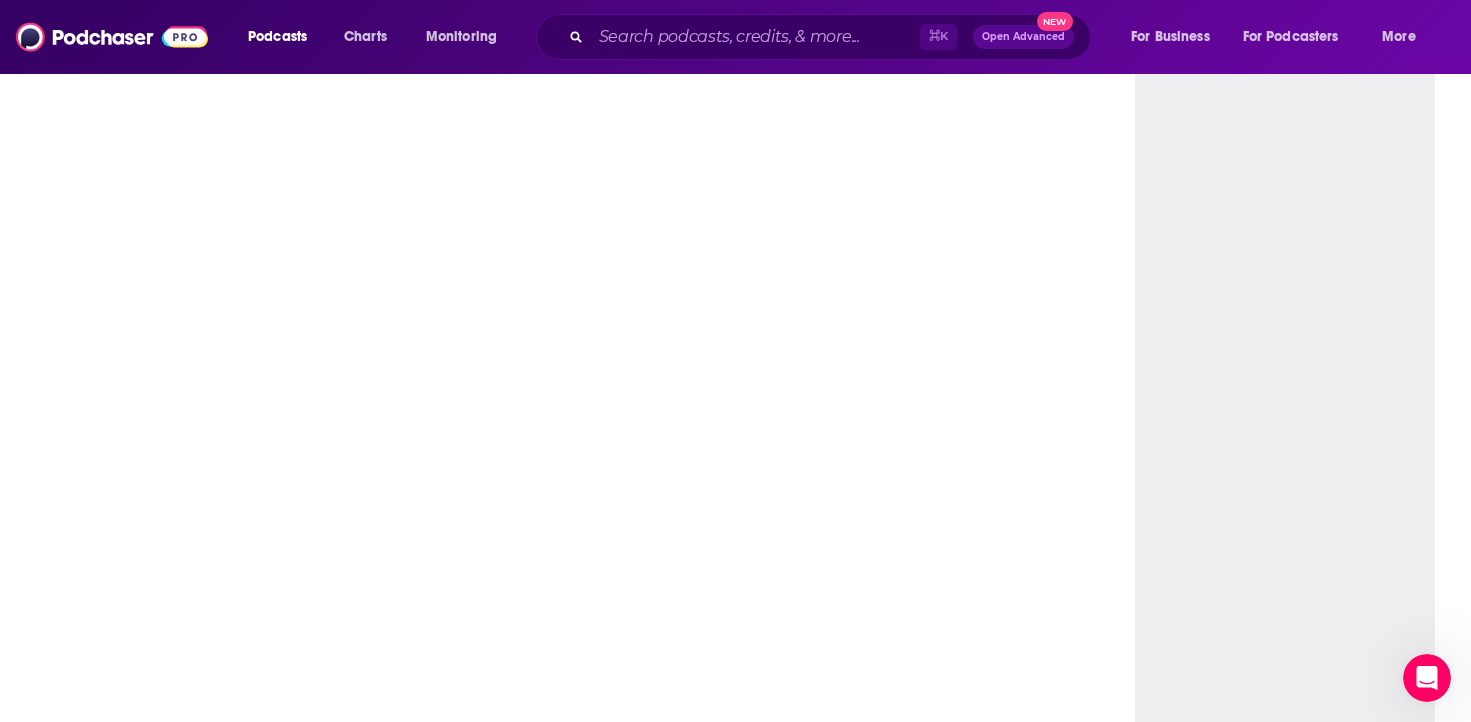scroll, scrollTop: 0, scrollLeft: 0, axis: both 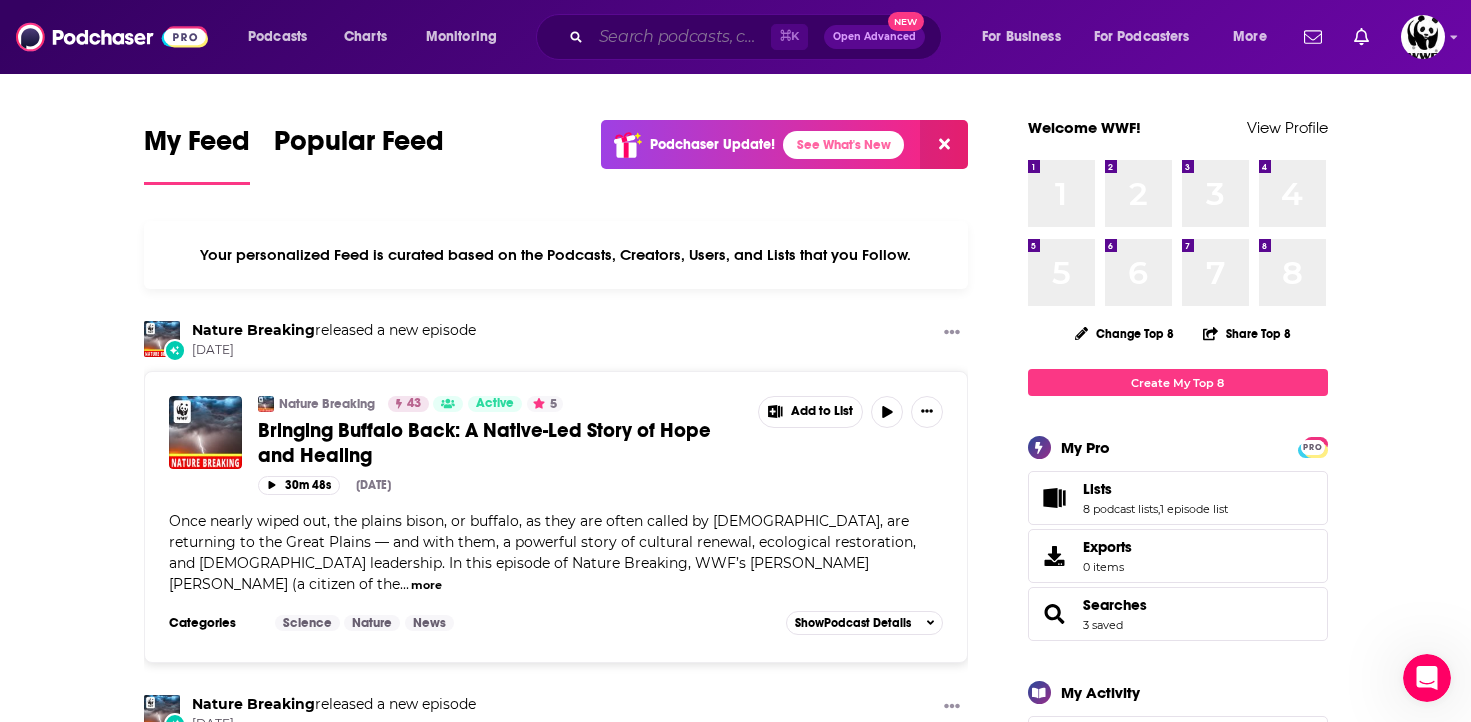 click at bounding box center [681, 37] 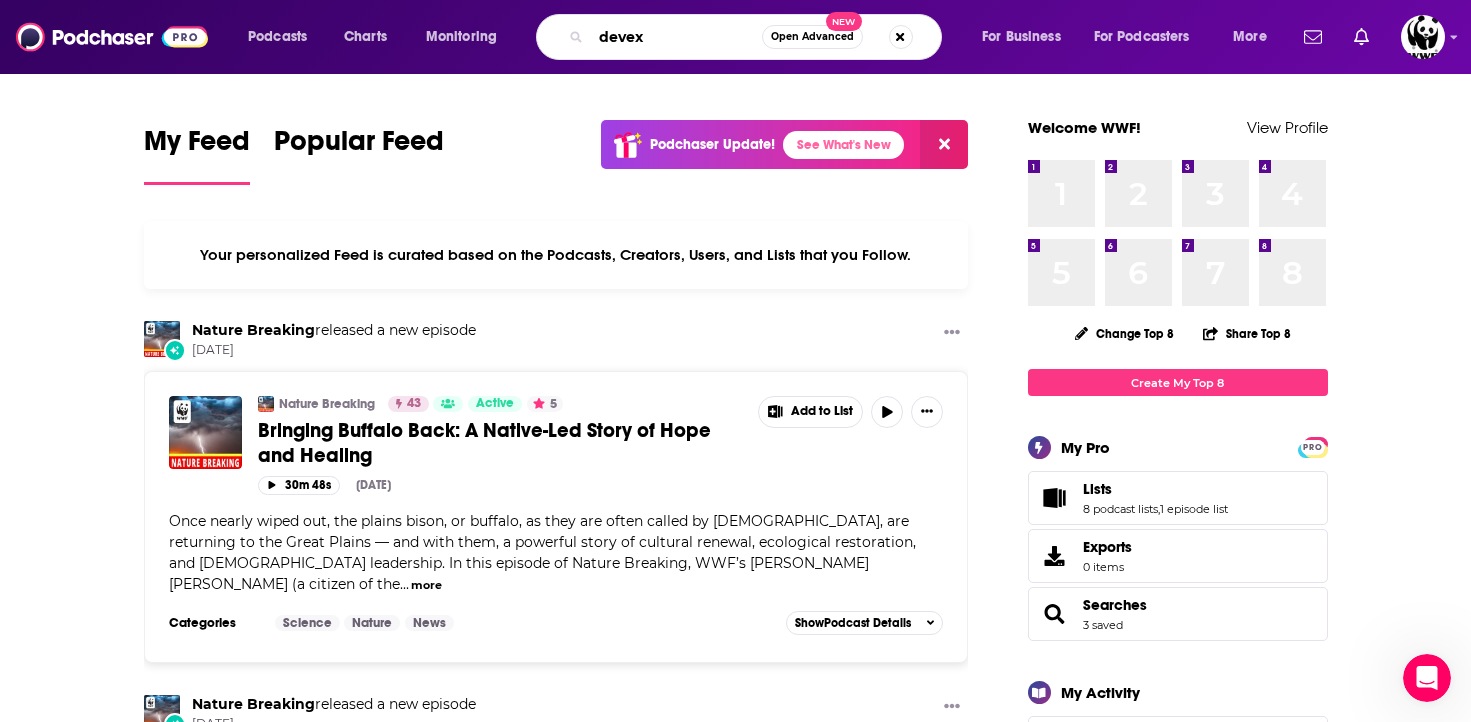 type on "devex" 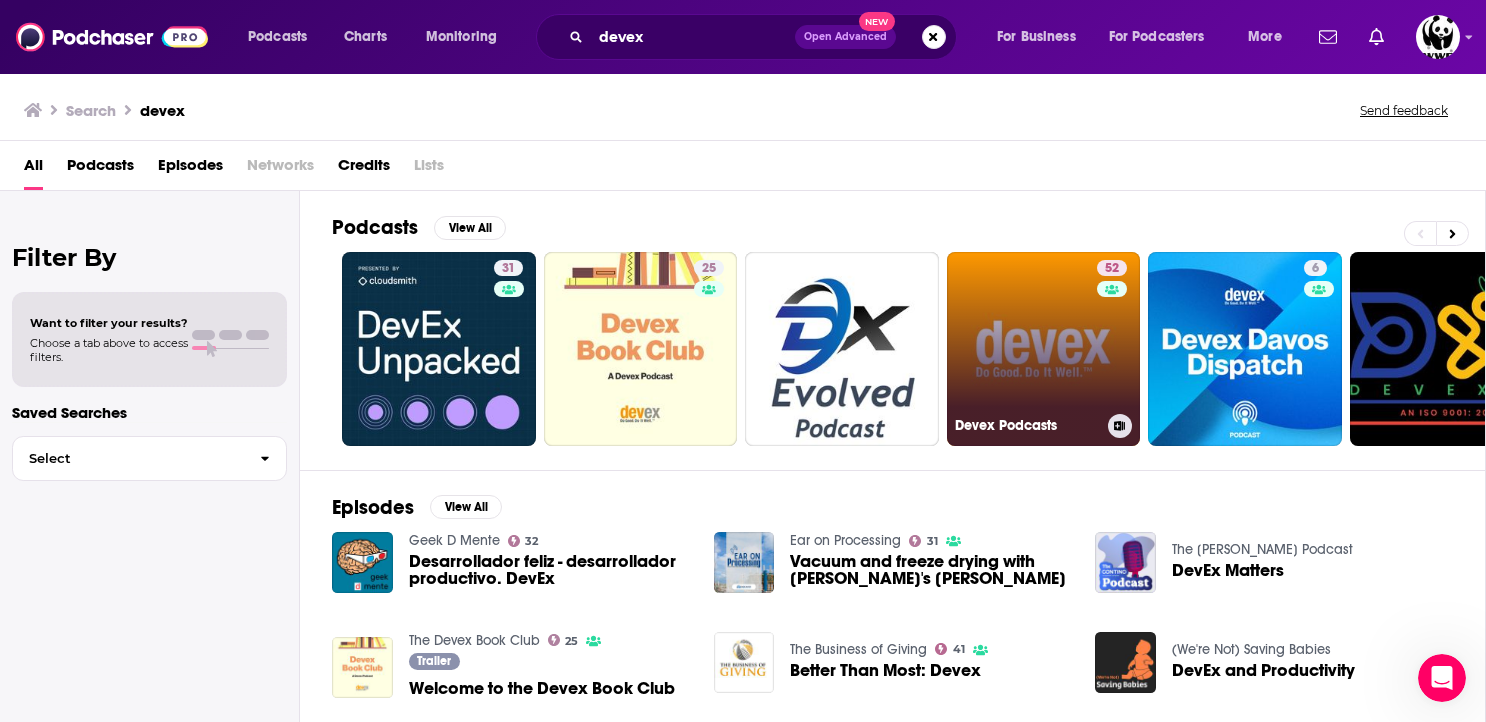 click on "52 Devex Podcasts" at bounding box center (1044, 349) 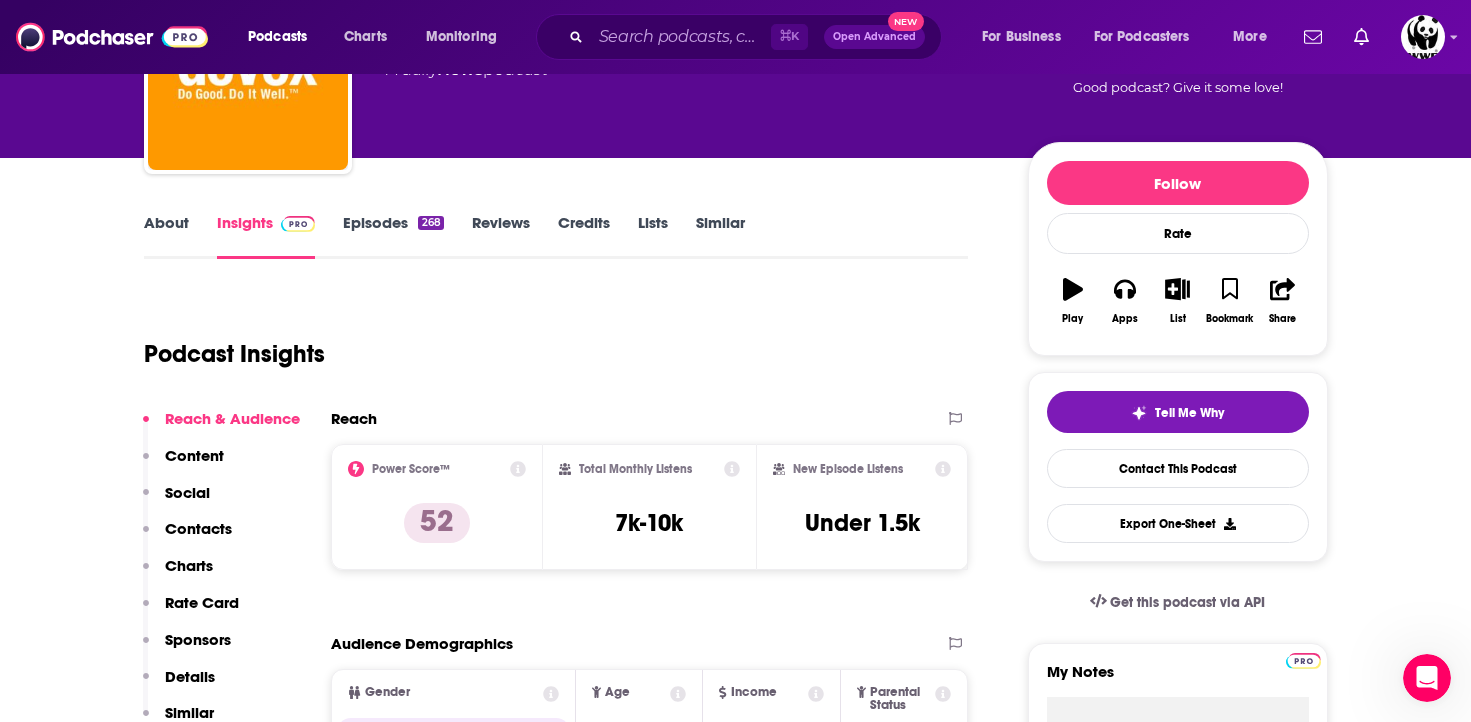 scroll, scrollTop: 280, scrollLeft: 0, axis: vertical 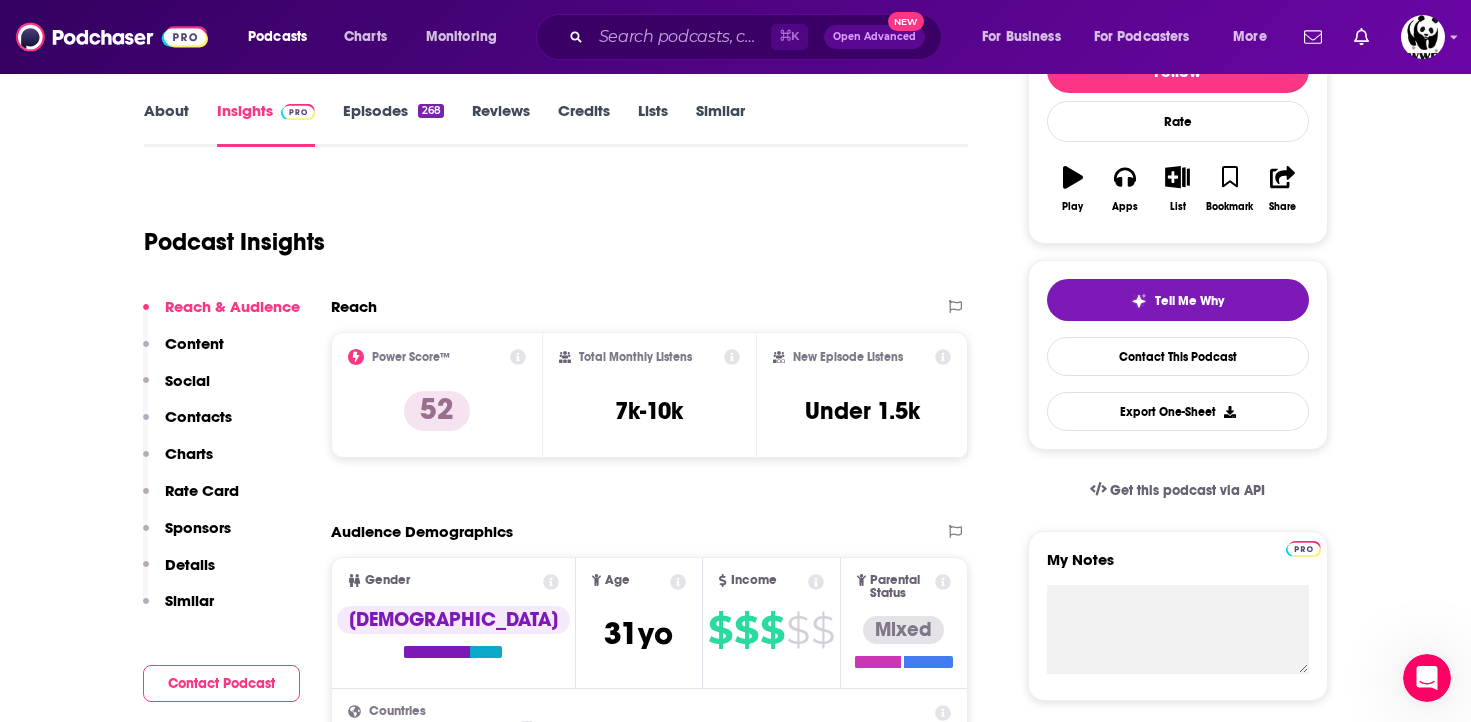 click on "Episodes 268" at bounding box center [393, 124] 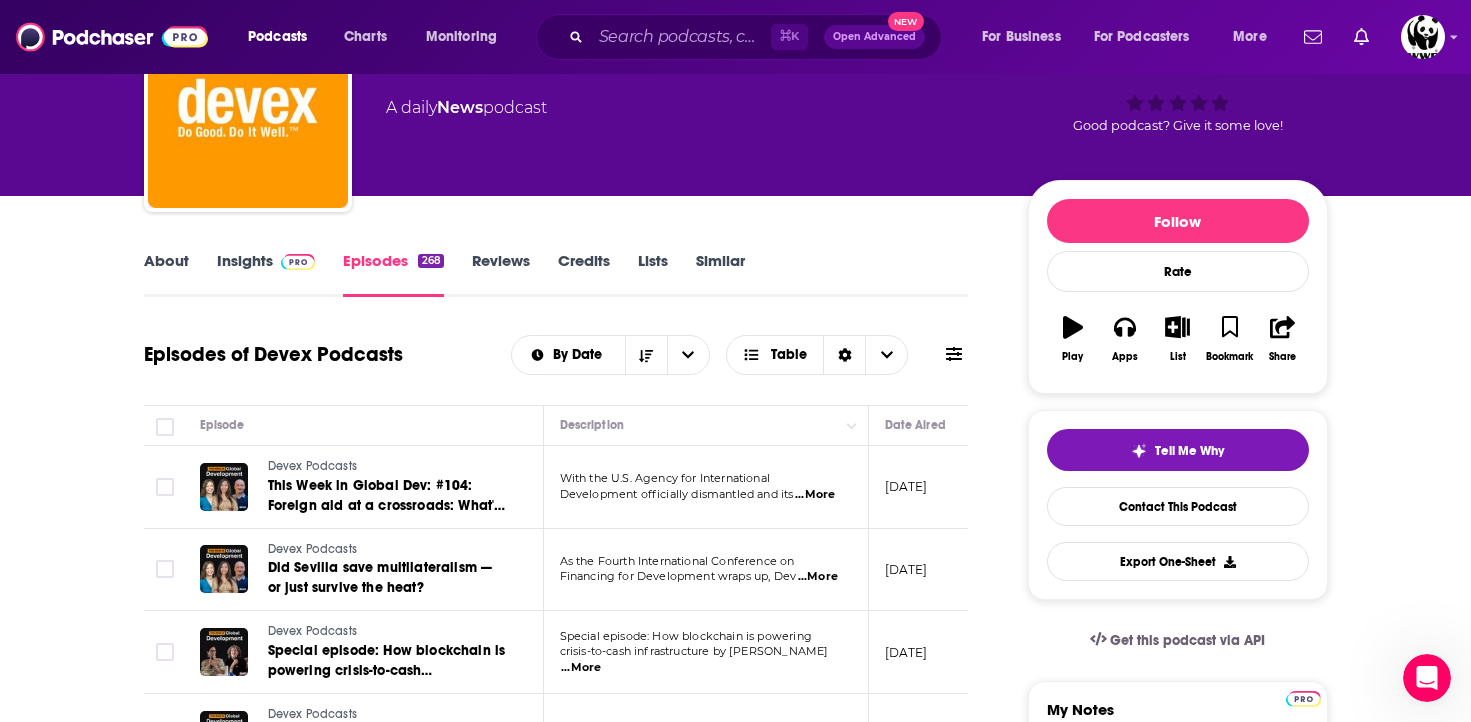 scroll, scrollTop: 133, scrollLeft: 0, axis: vertical 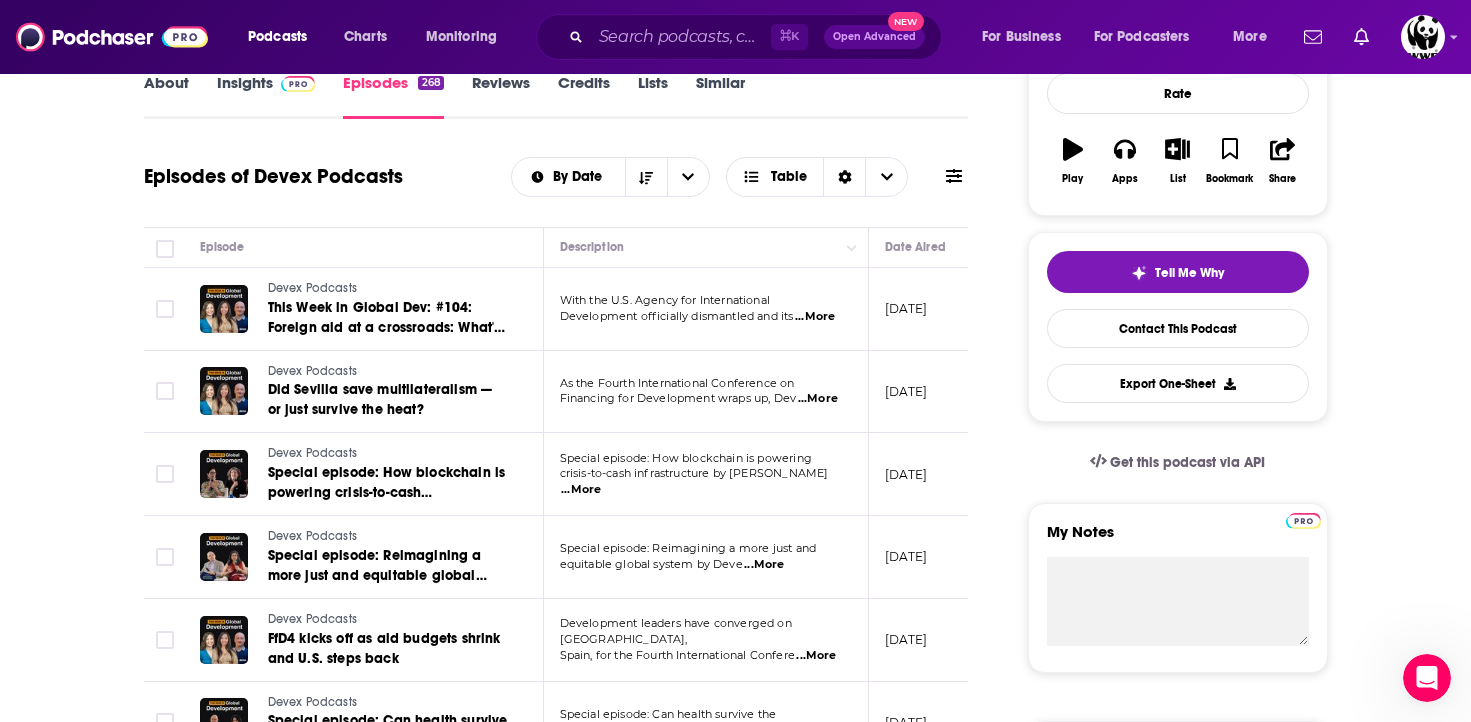 click on "...More" at bounding box center [764, 565] 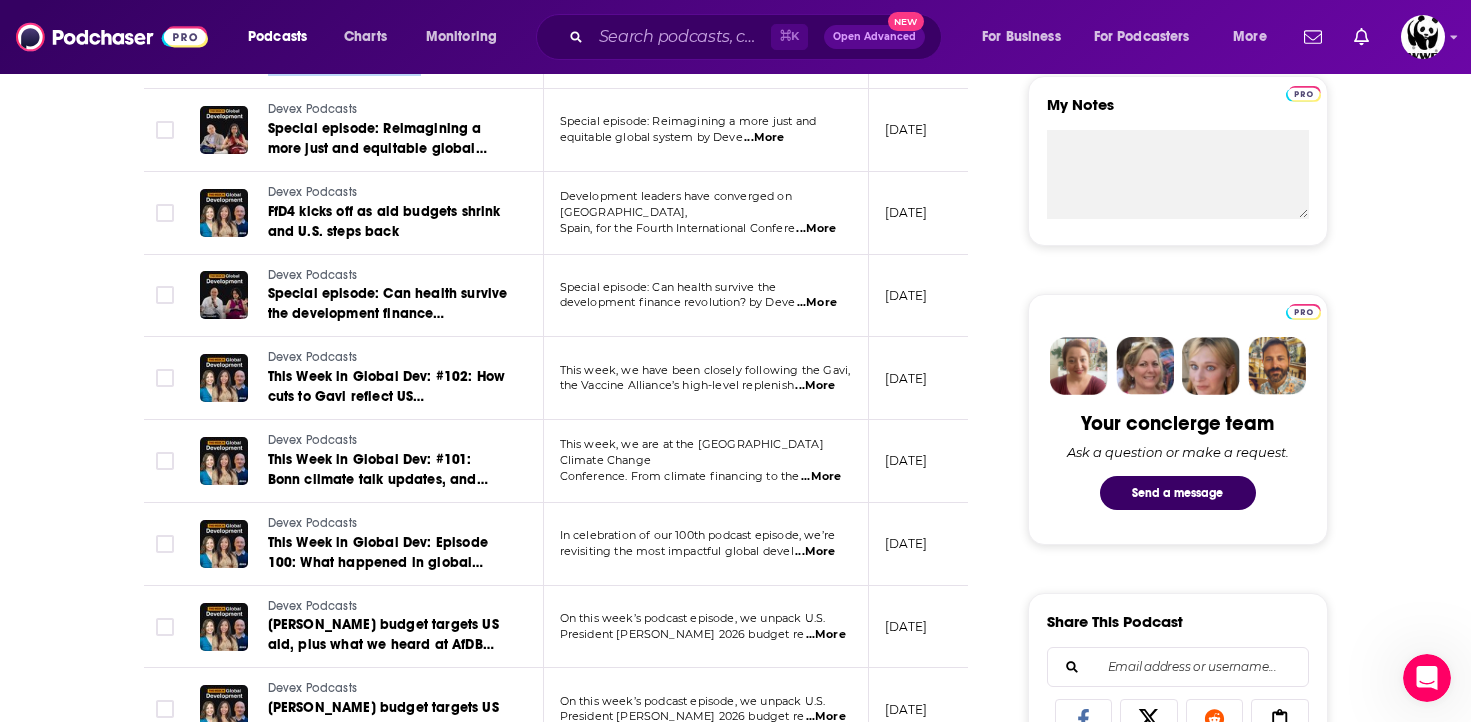 scroll, scrollTop: 737, scrollLeft: 0, axis: vertical 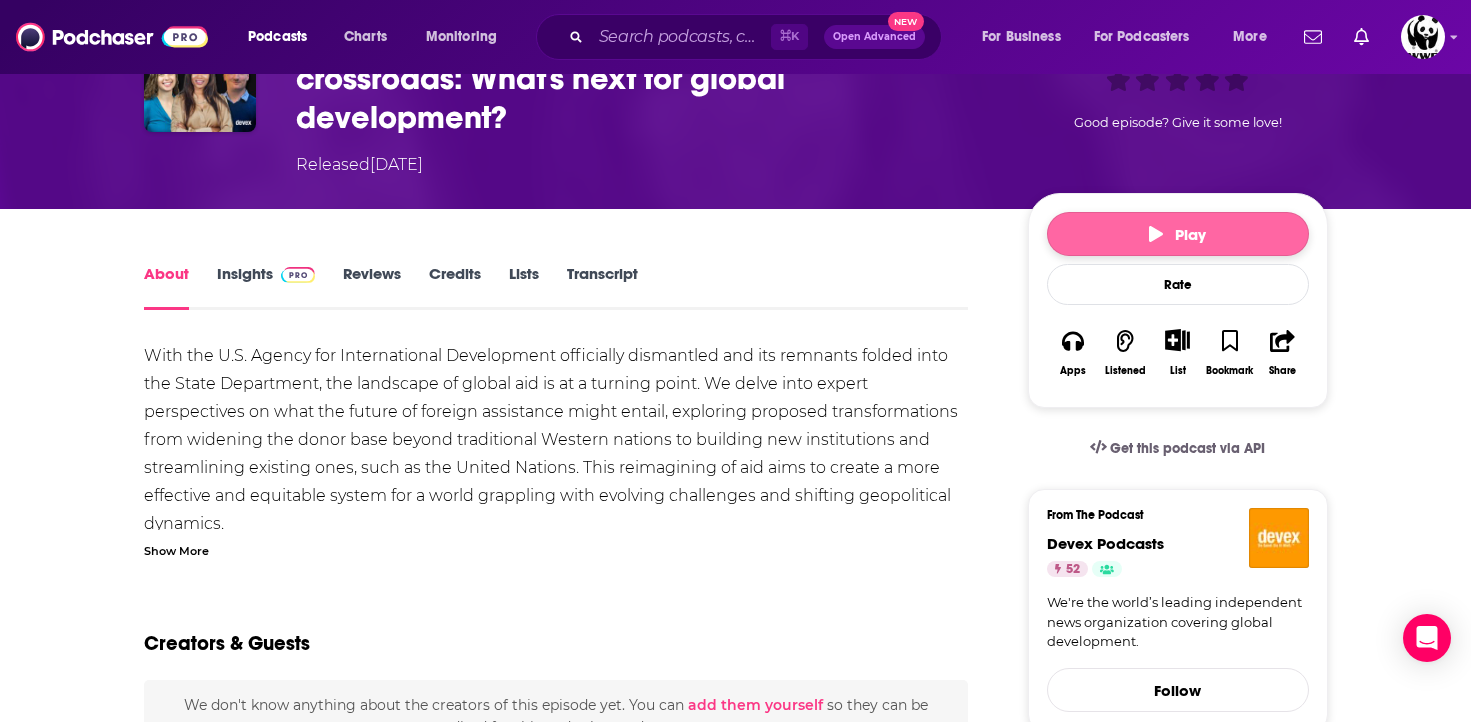 click on "Play" at bounding box center (1178, 234) 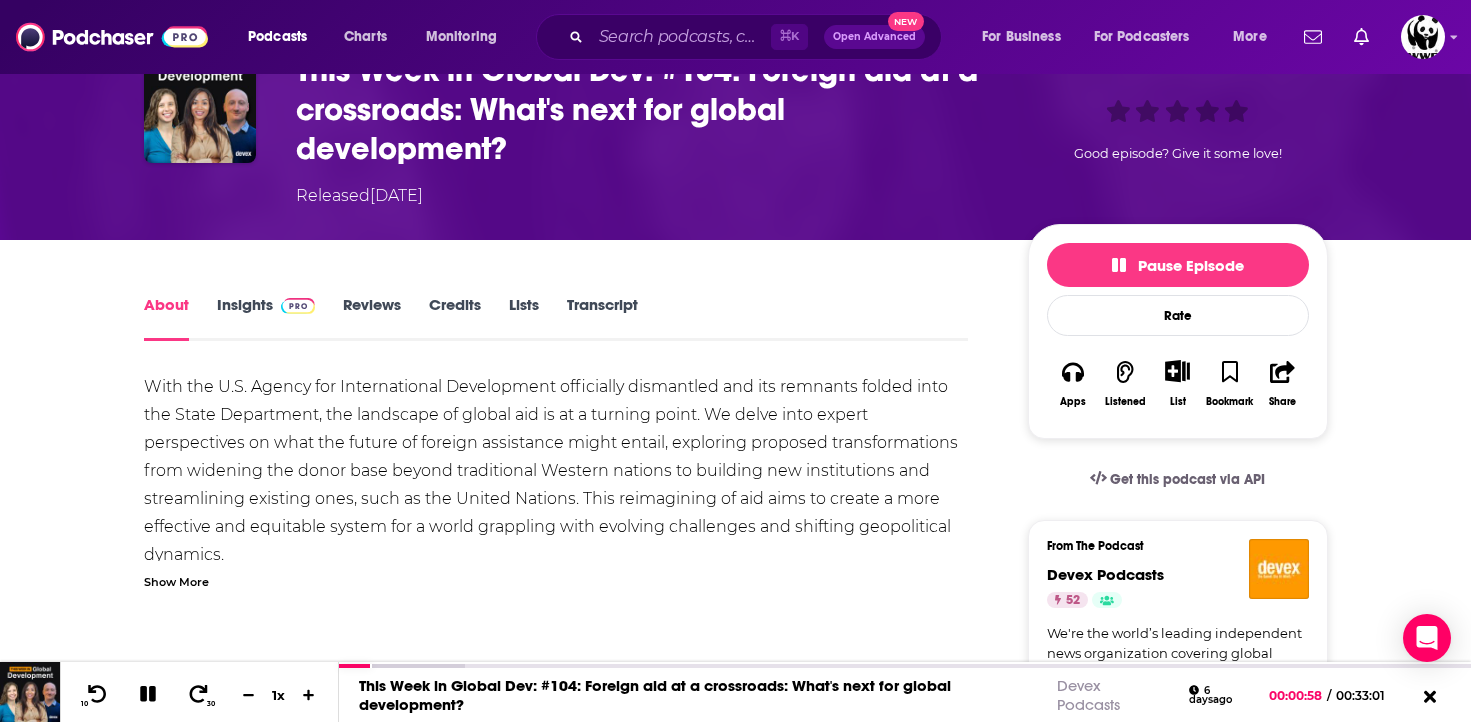 scroll, scrollTop: 113, scrollLeft: 0, axis: vertical 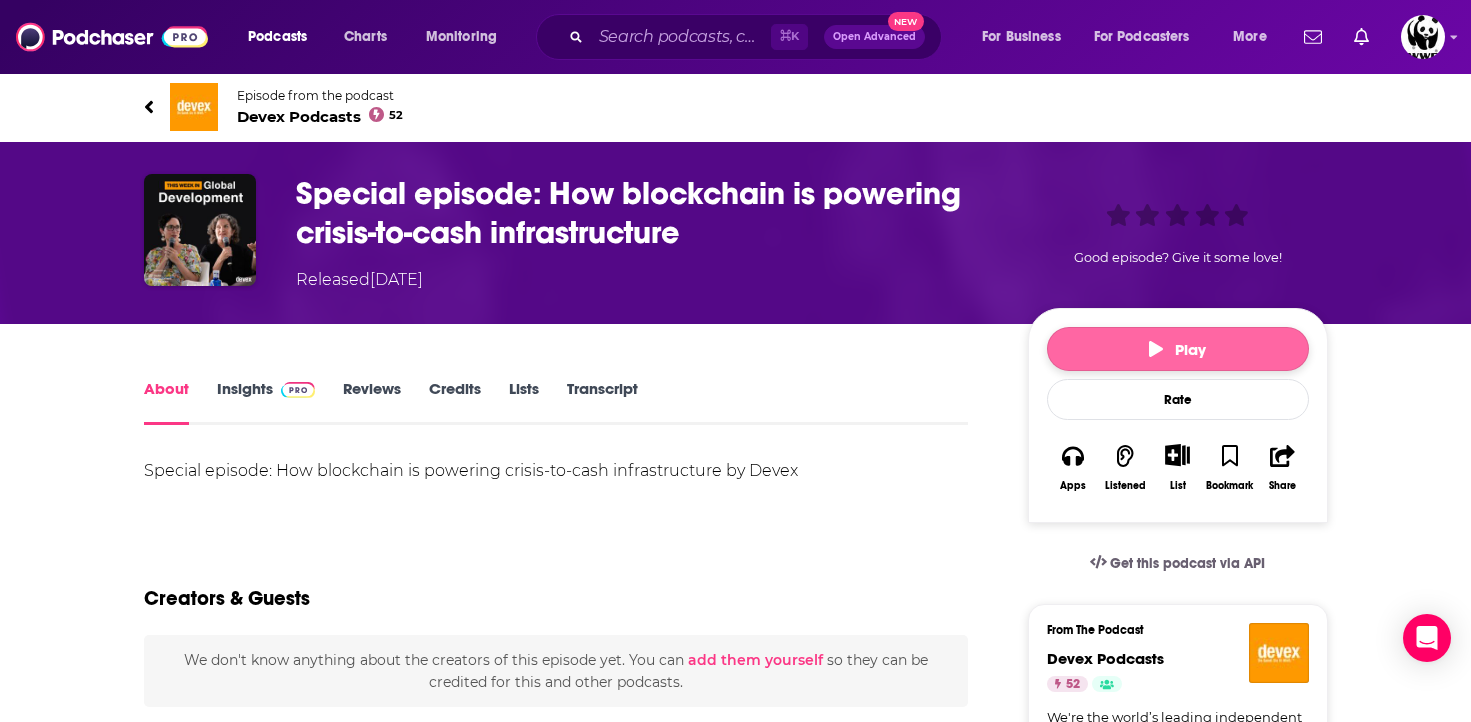 click on "Play" at bounding box center [1177, 349] 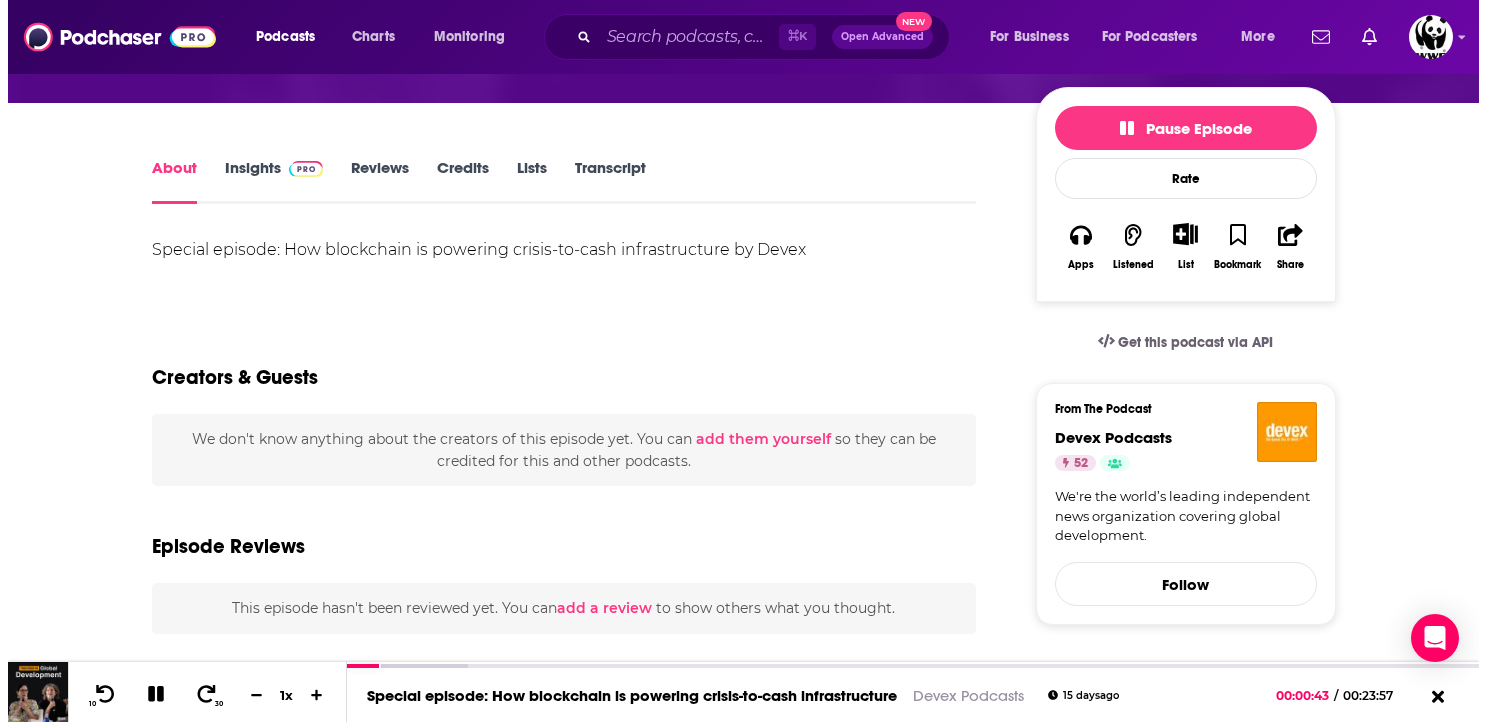 scroll, scrollTop: 0, scrollLeft: 0, axis: both 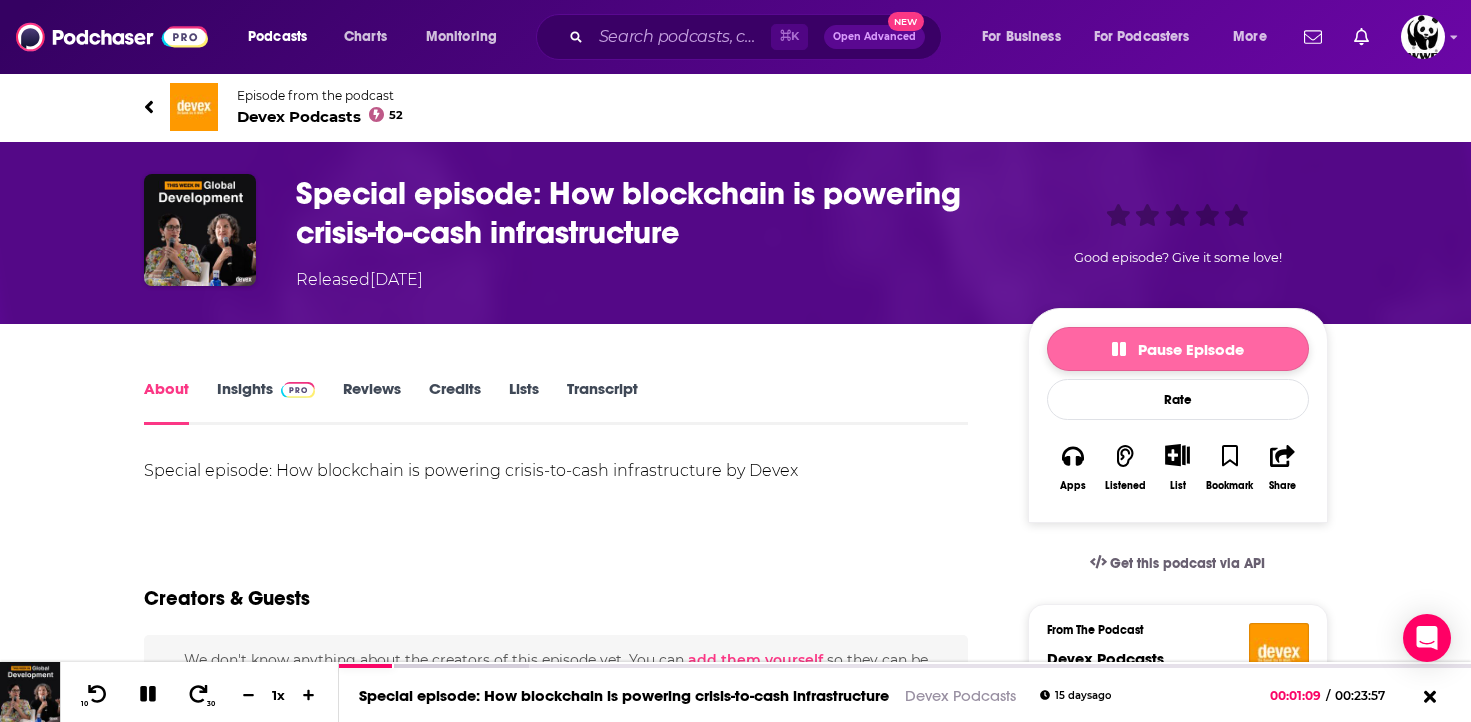 click on "Pause Episode" at bounding box center (1178, 349) 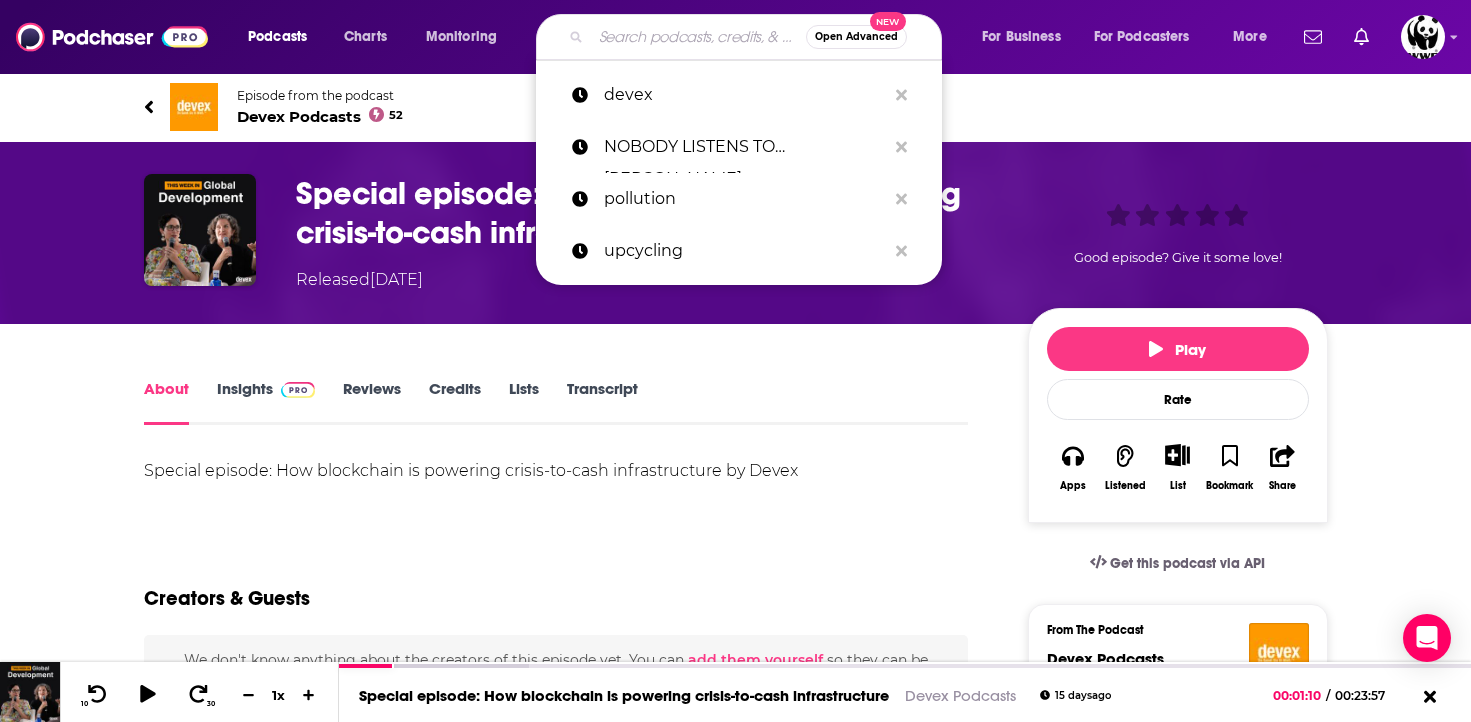 click at bounding box center (698, 37) 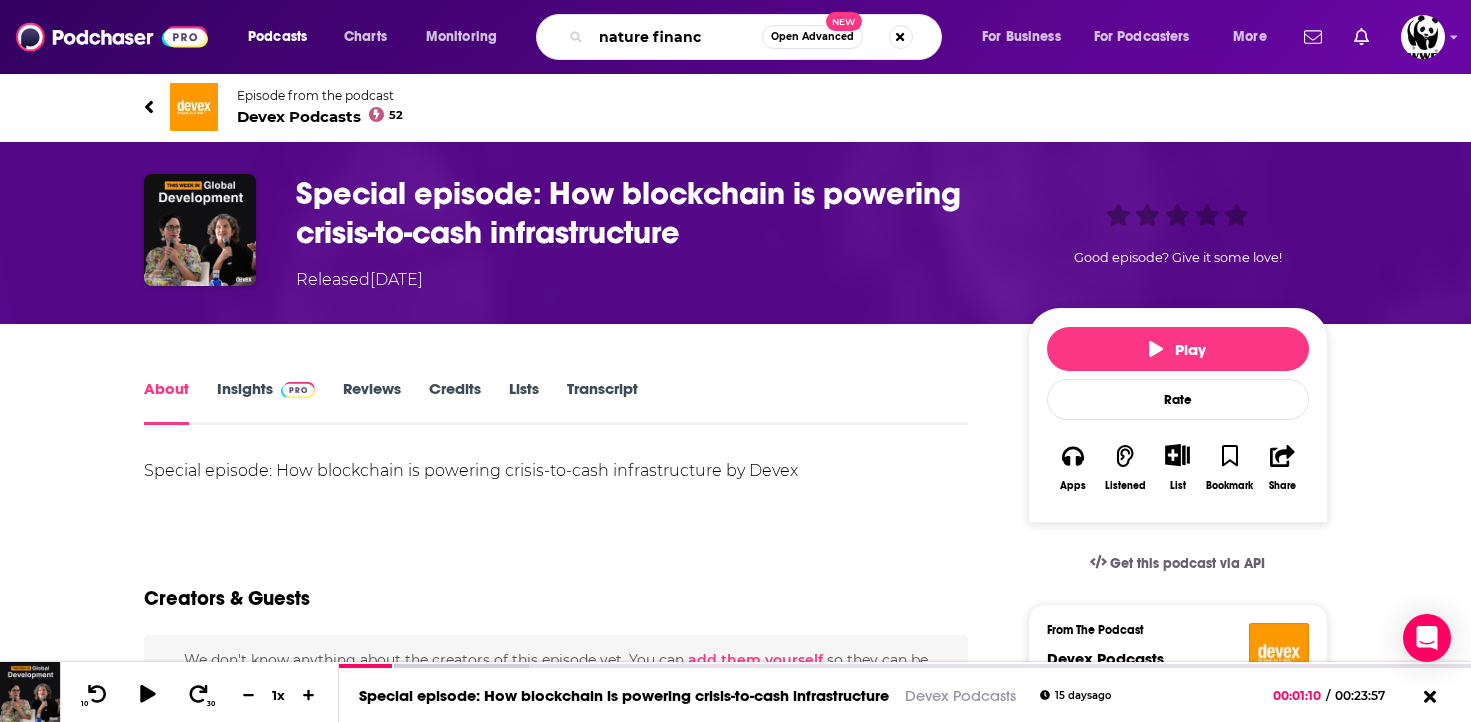 type on "nature finance" 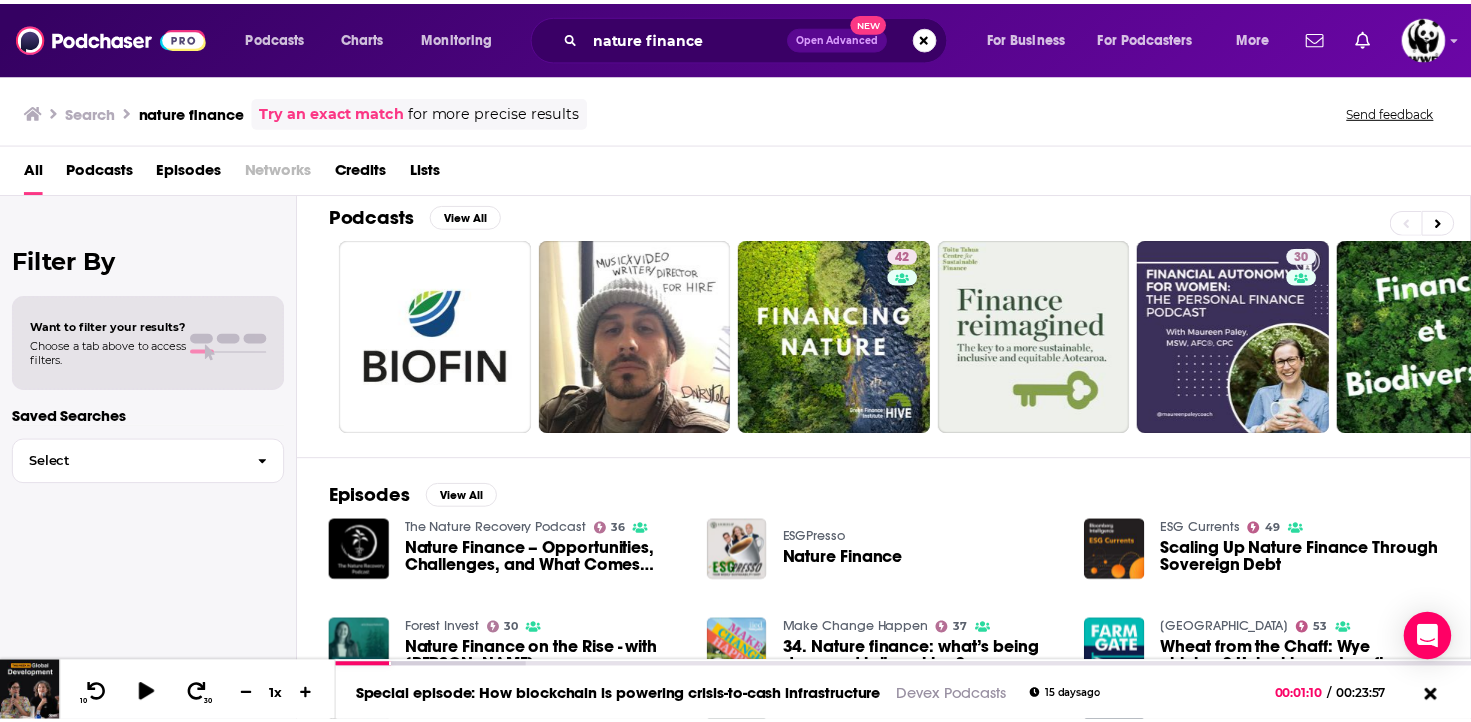 scroll, scrollTop: 0, scrollLeft: 0, axis: both 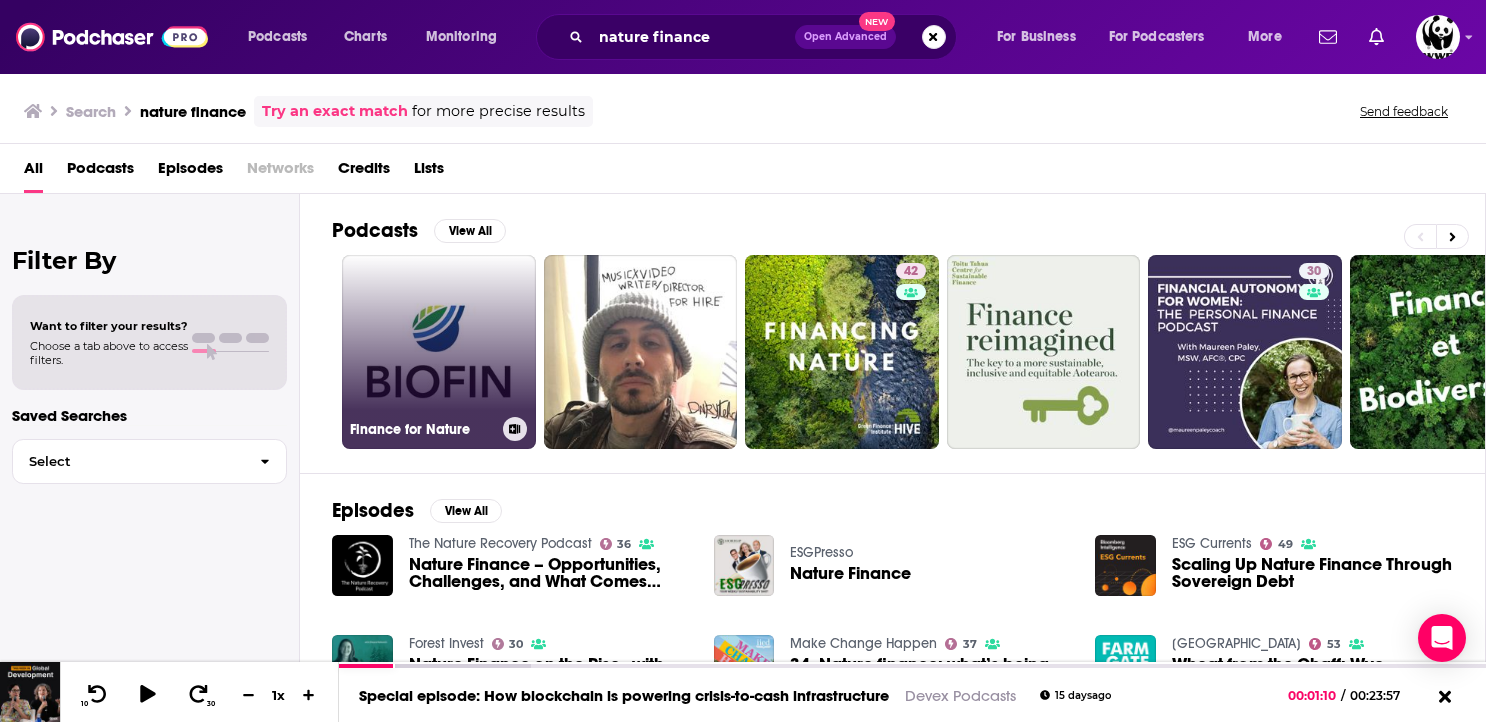 click on "Finance for Nature" at bounding box center [439, 352] 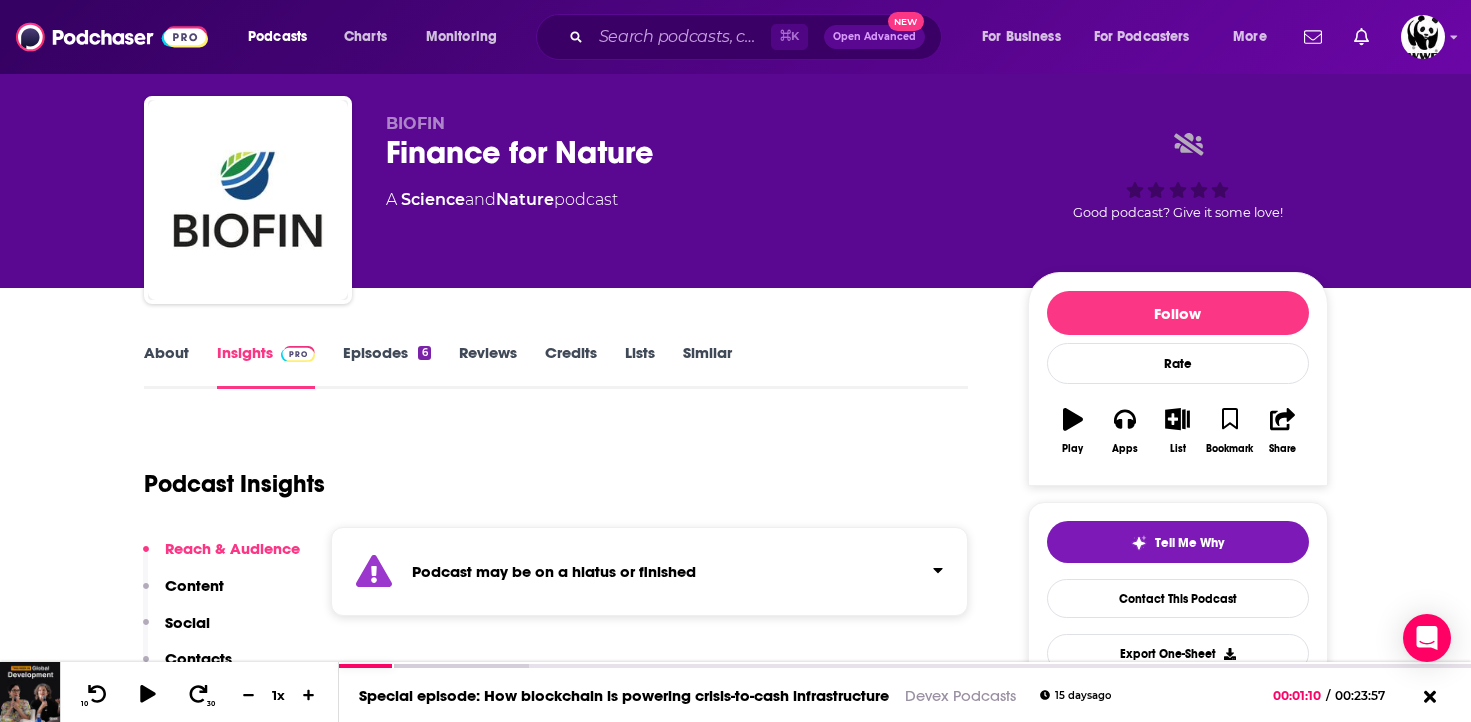 scroll, scrollTop: 39, scrollLeft: 0, axis: vertical 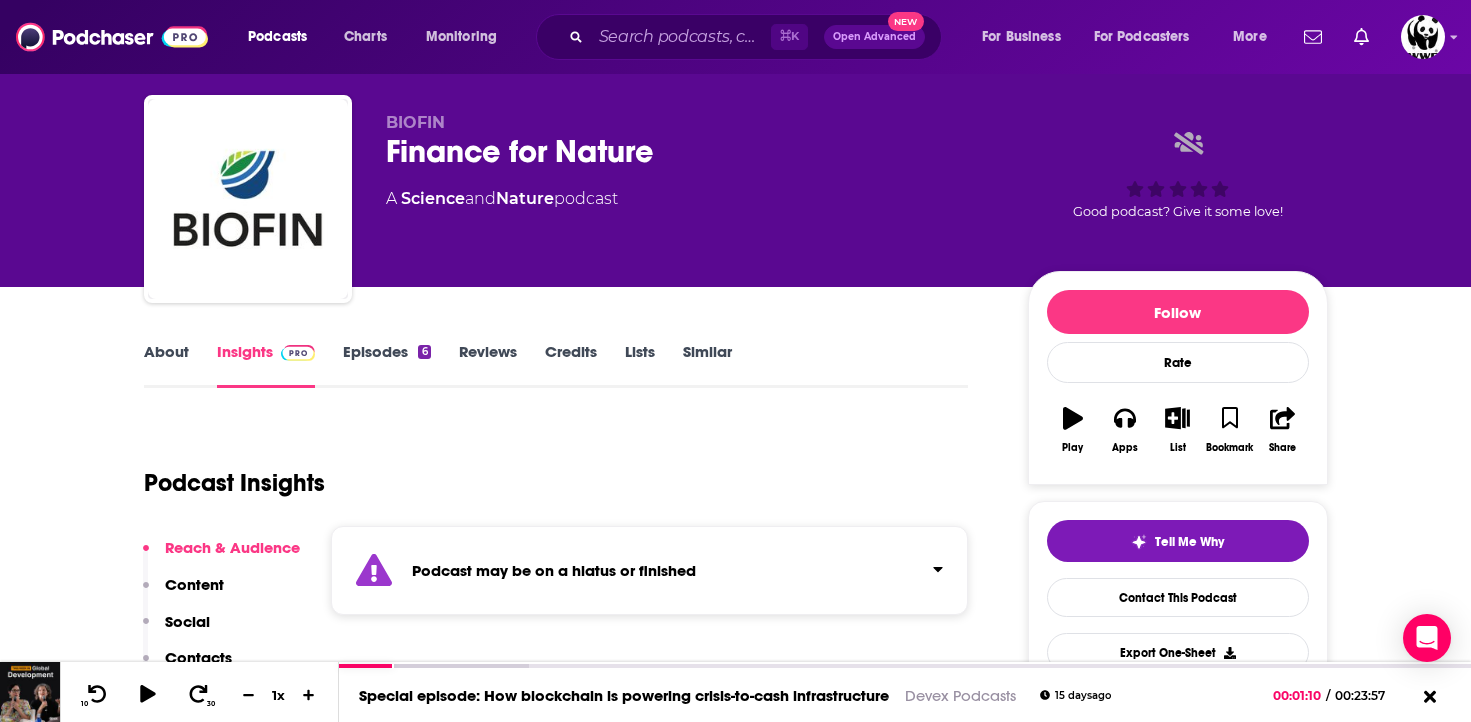 click on "Episodes 6" at bounding box center (386, 365) 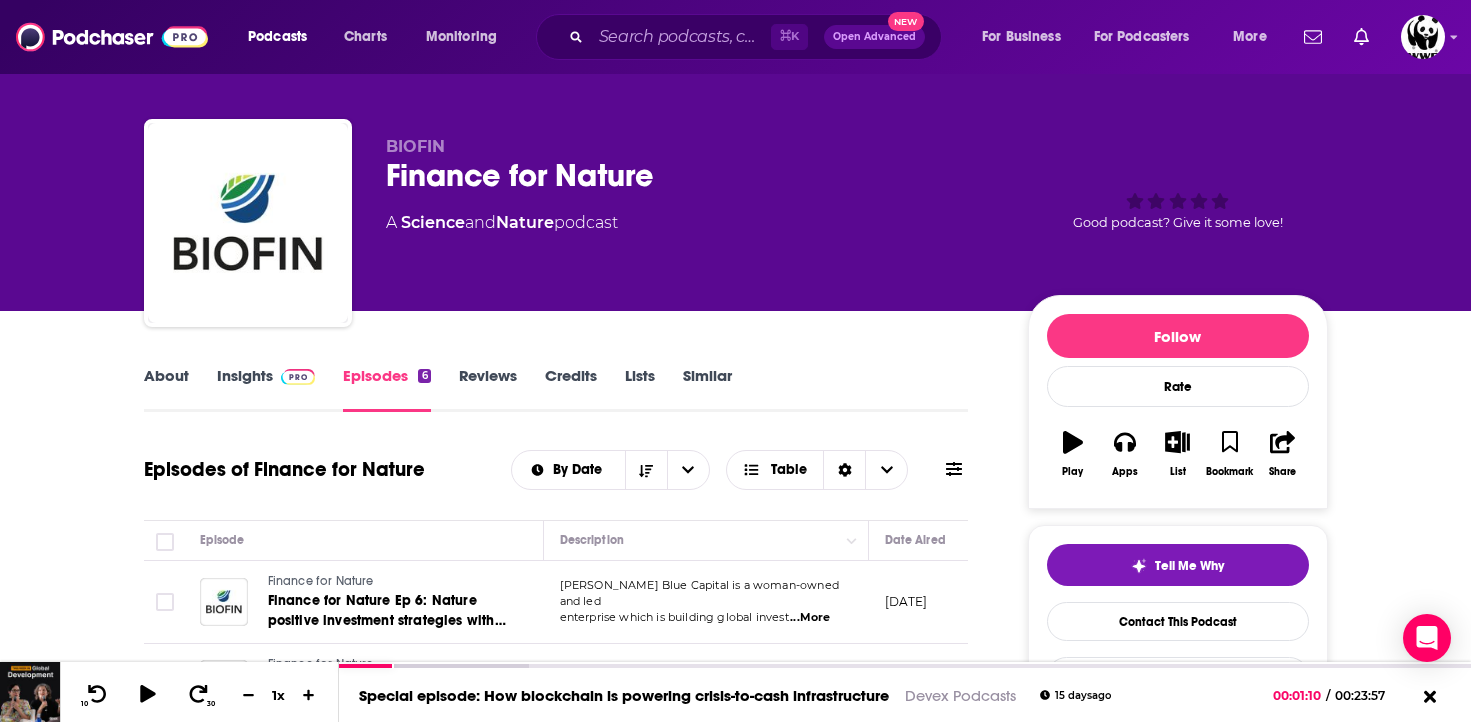 scroll, scrollTop: 0, scrollLeft: 0, axis: both 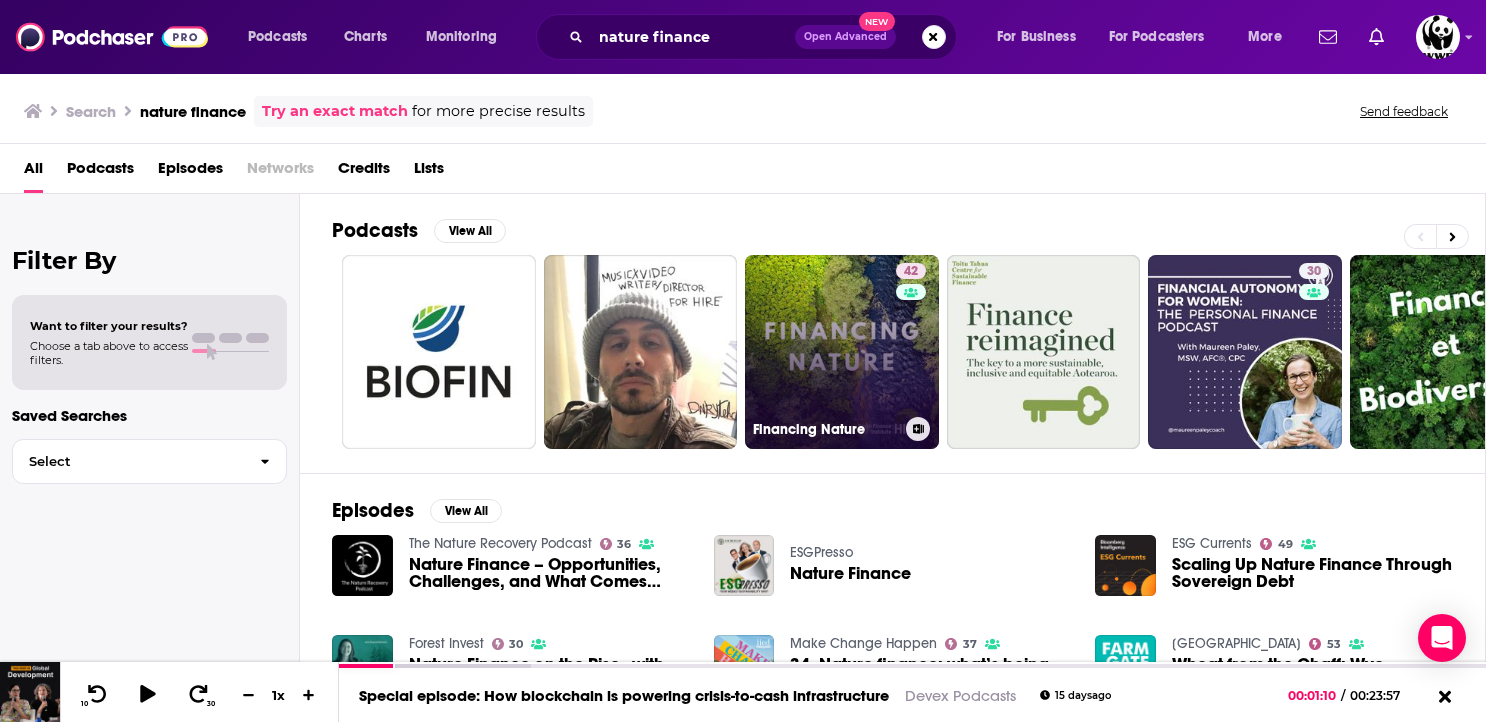 click on "42 Financing Nature" at bounding box center [842, 352] 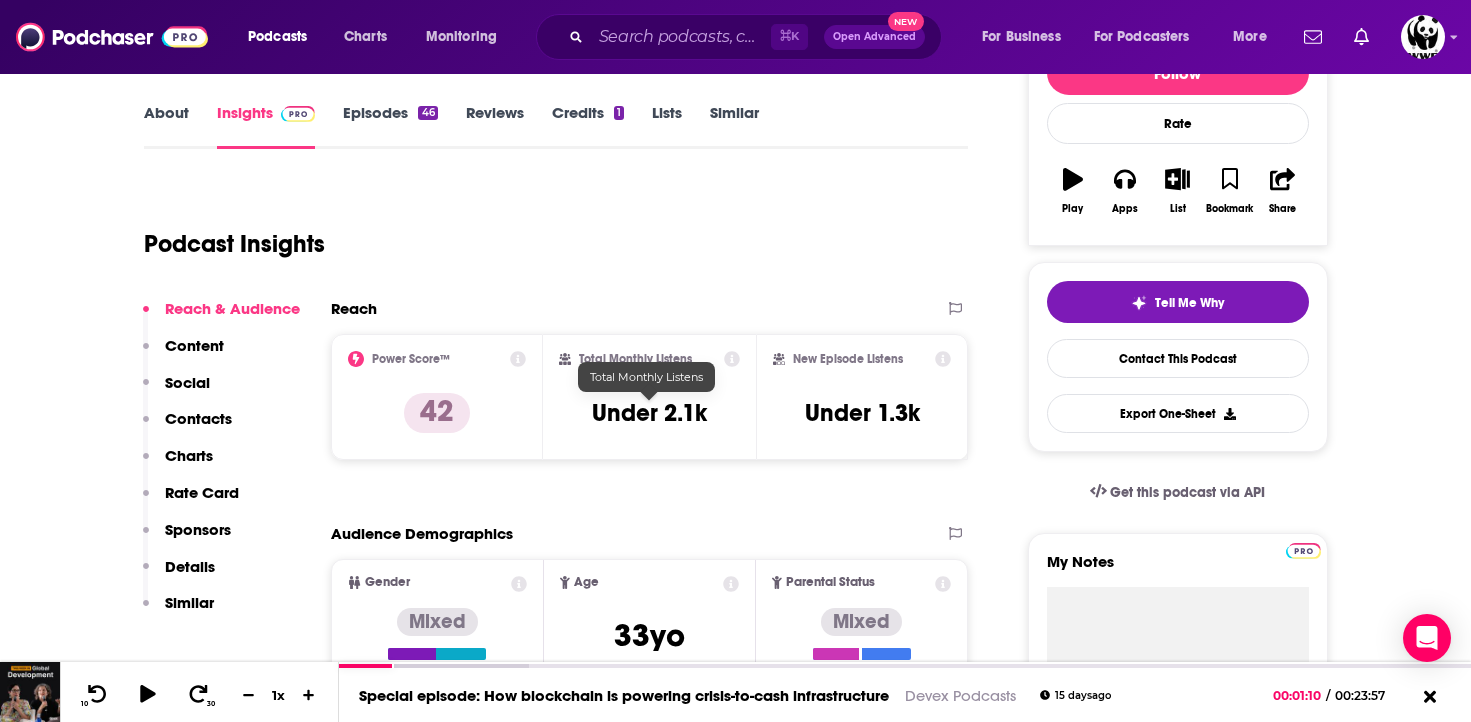 scroll, scrollTop: 150, scrollLeft: 0, axis: vertical 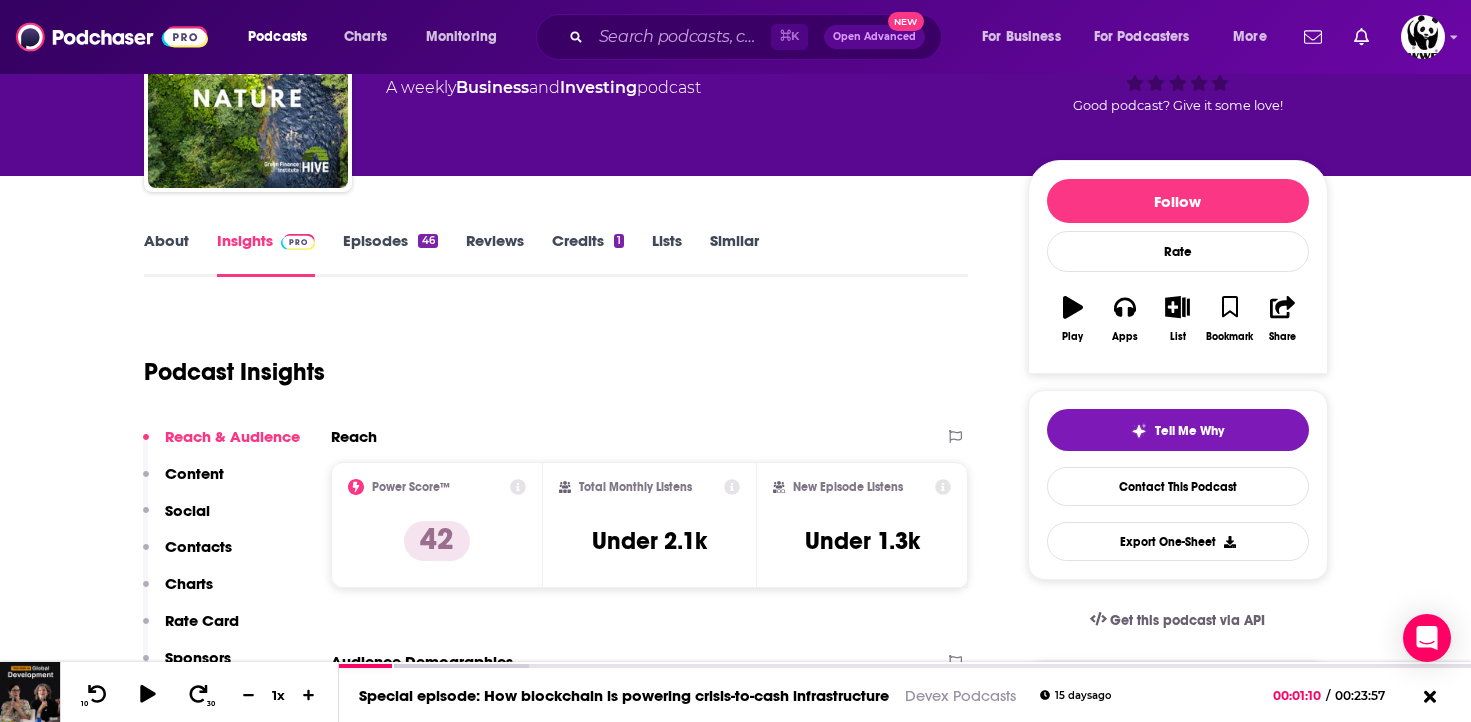 click on "Episodes 46" at bounding box center (390, 254) 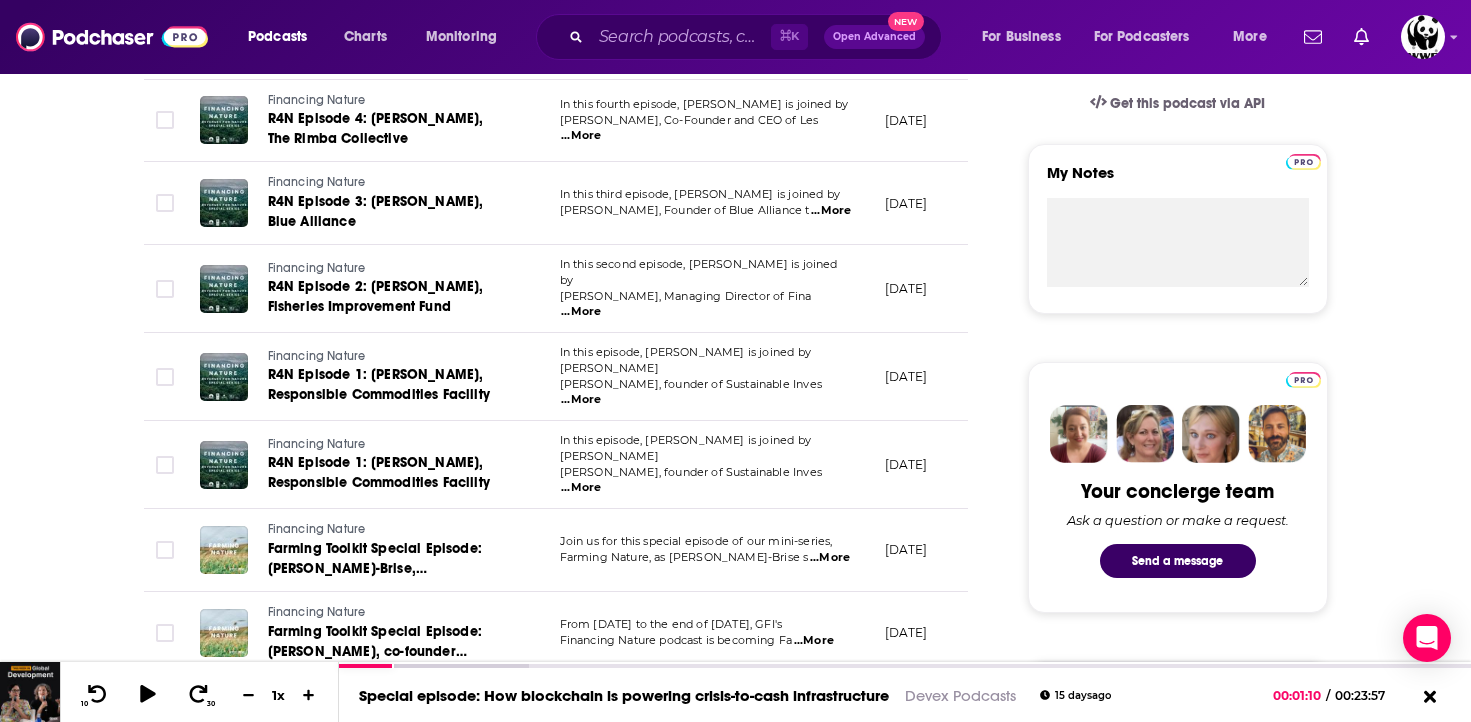 scroll, scrollTop: 675, scrollLeft: 0, axis: vertical 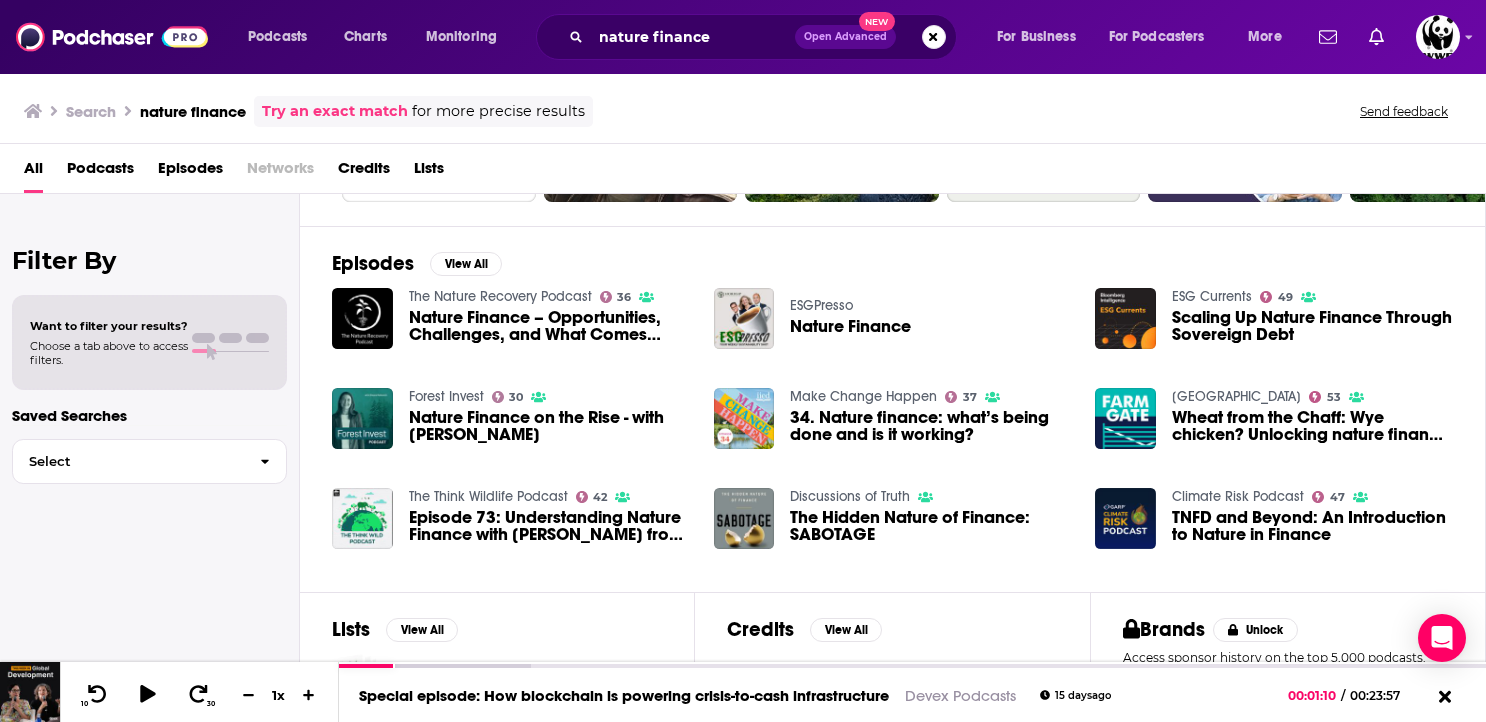 click on "ESG Currents 49 Scaling Up Nature Finance Through Sovereign Debt" at bounding box center [1312, 319] 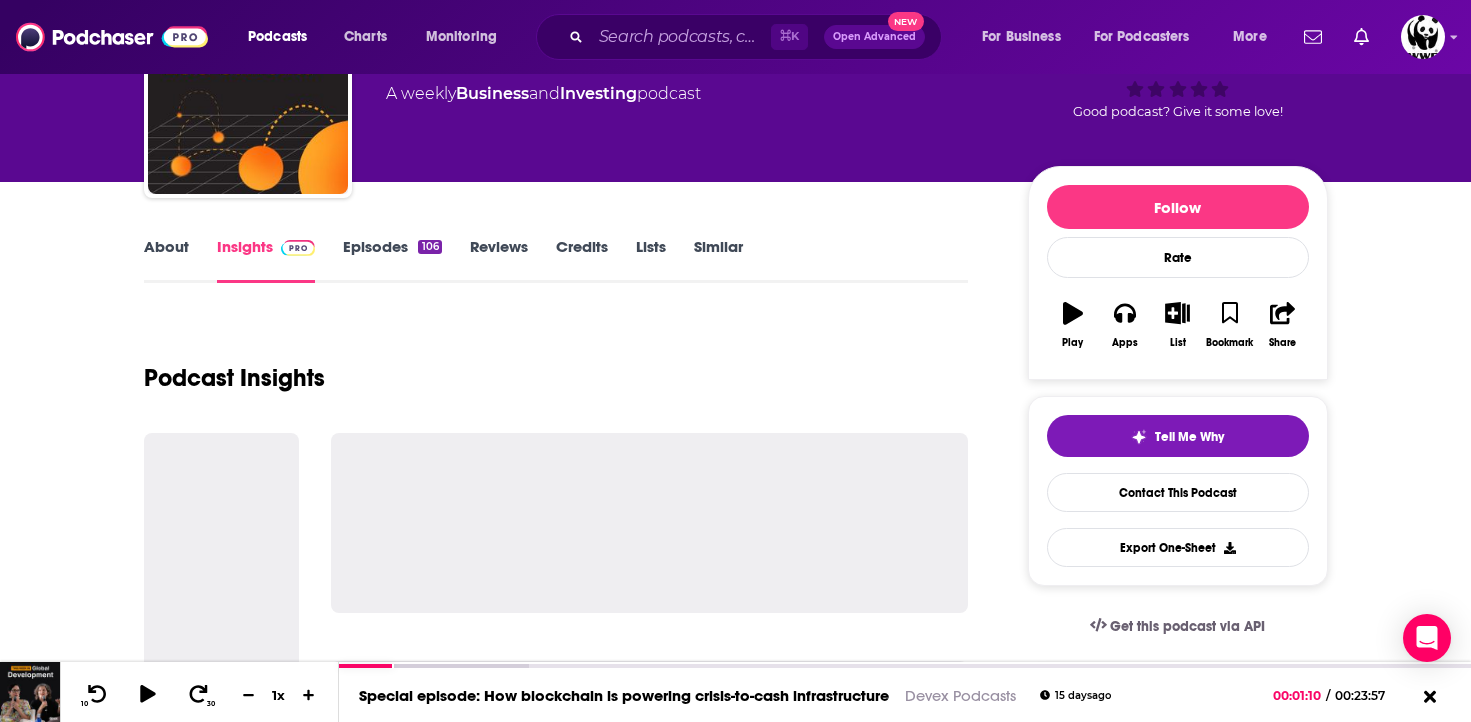 scroll, scrollTop: 150, scrollLeft: 0, axis: vertical 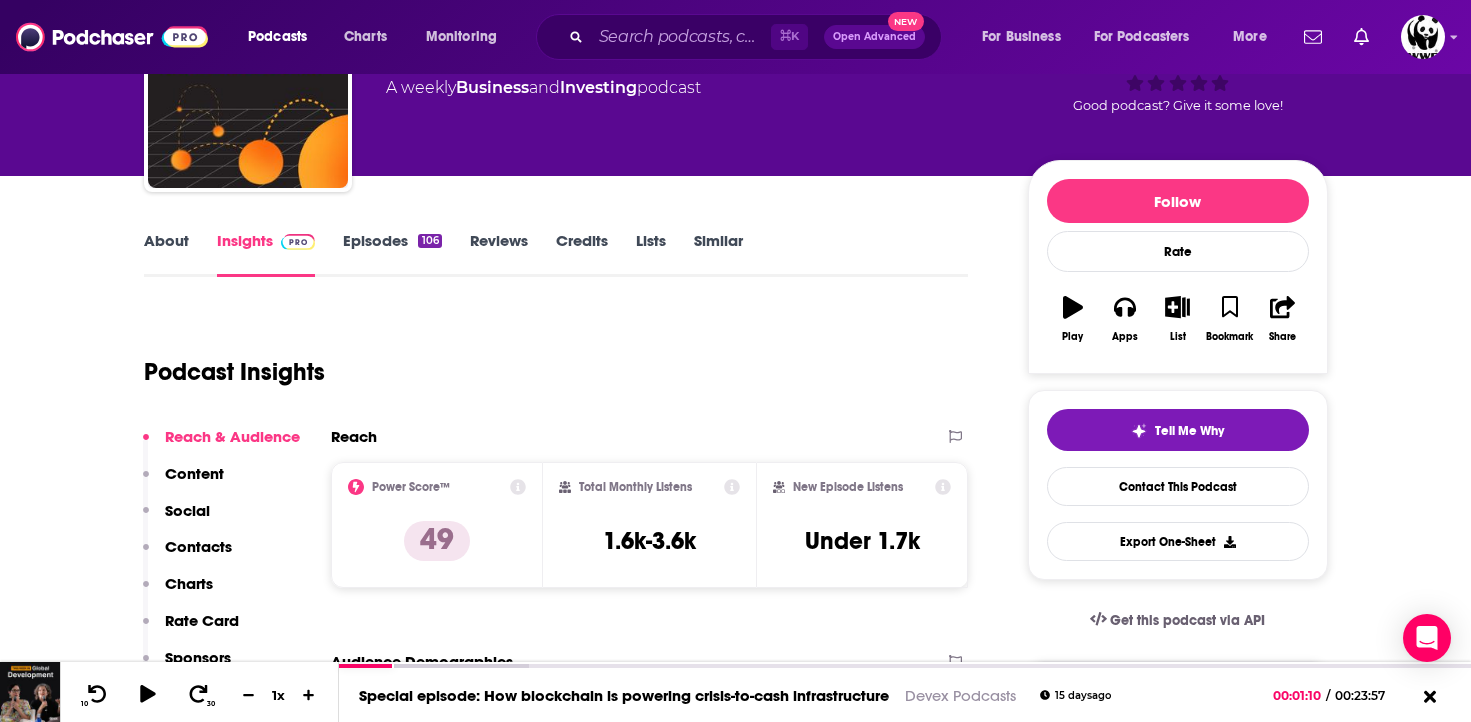 click on "Episodes 106" at bounding box center (392, 254) 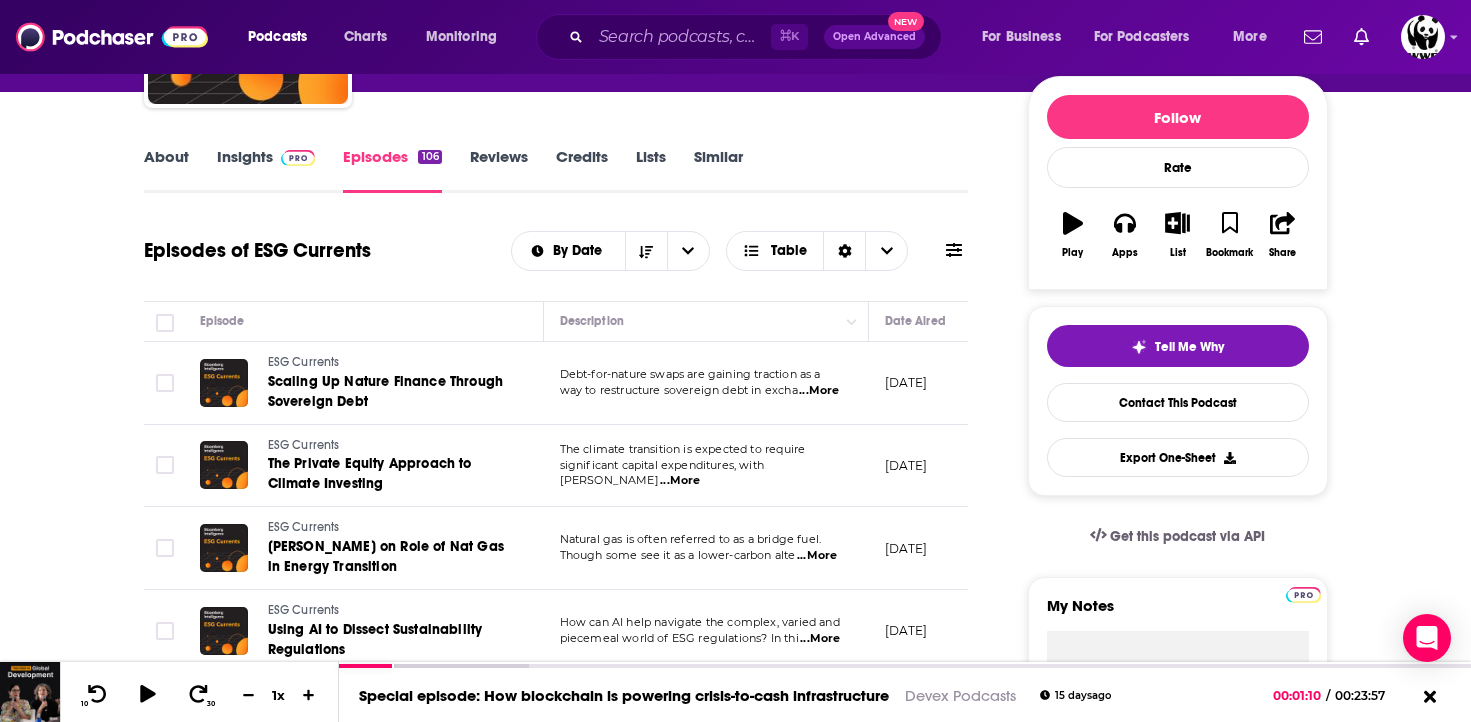 scroll, scrollTop: 236, scrollLeft: 0, axis: vertical 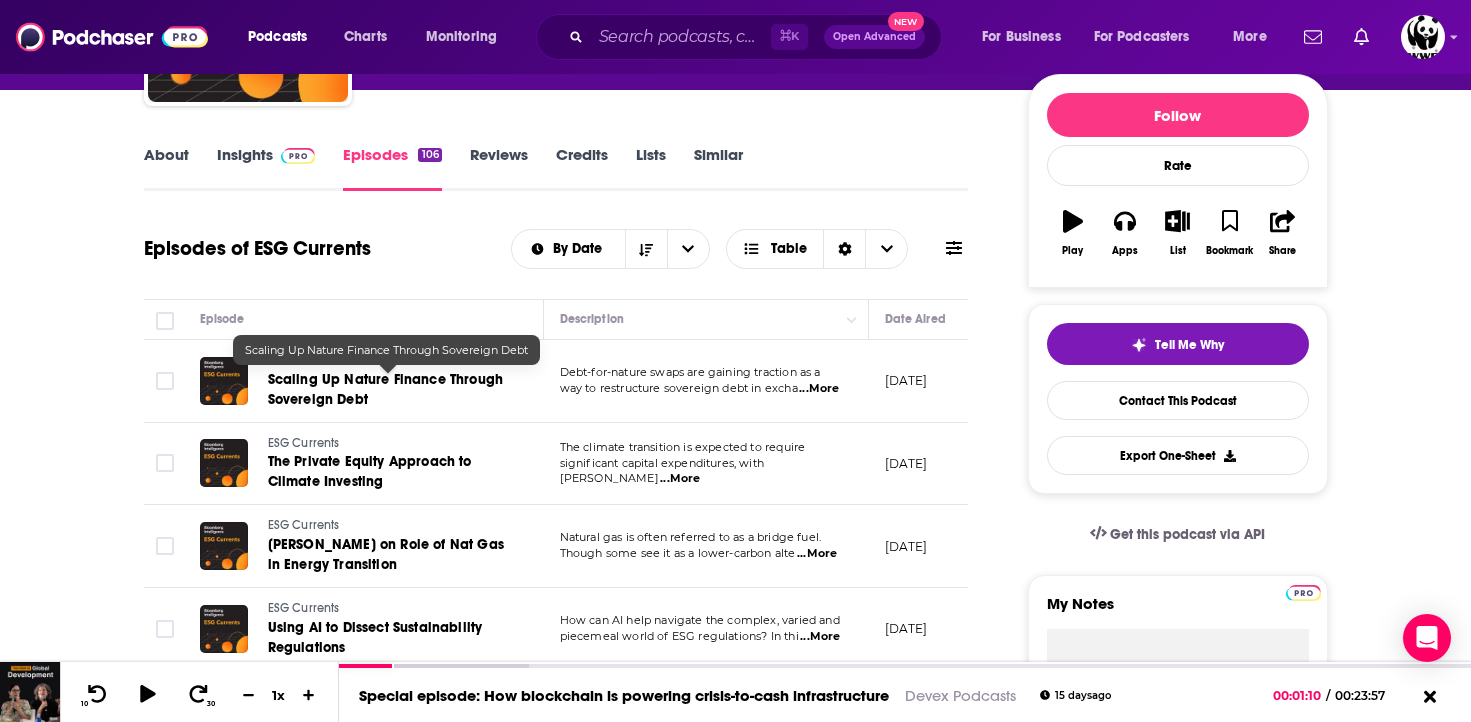 click on "Scaling Up Nature Finance Through Sovereign Debt" at bounding box center [388, 390] 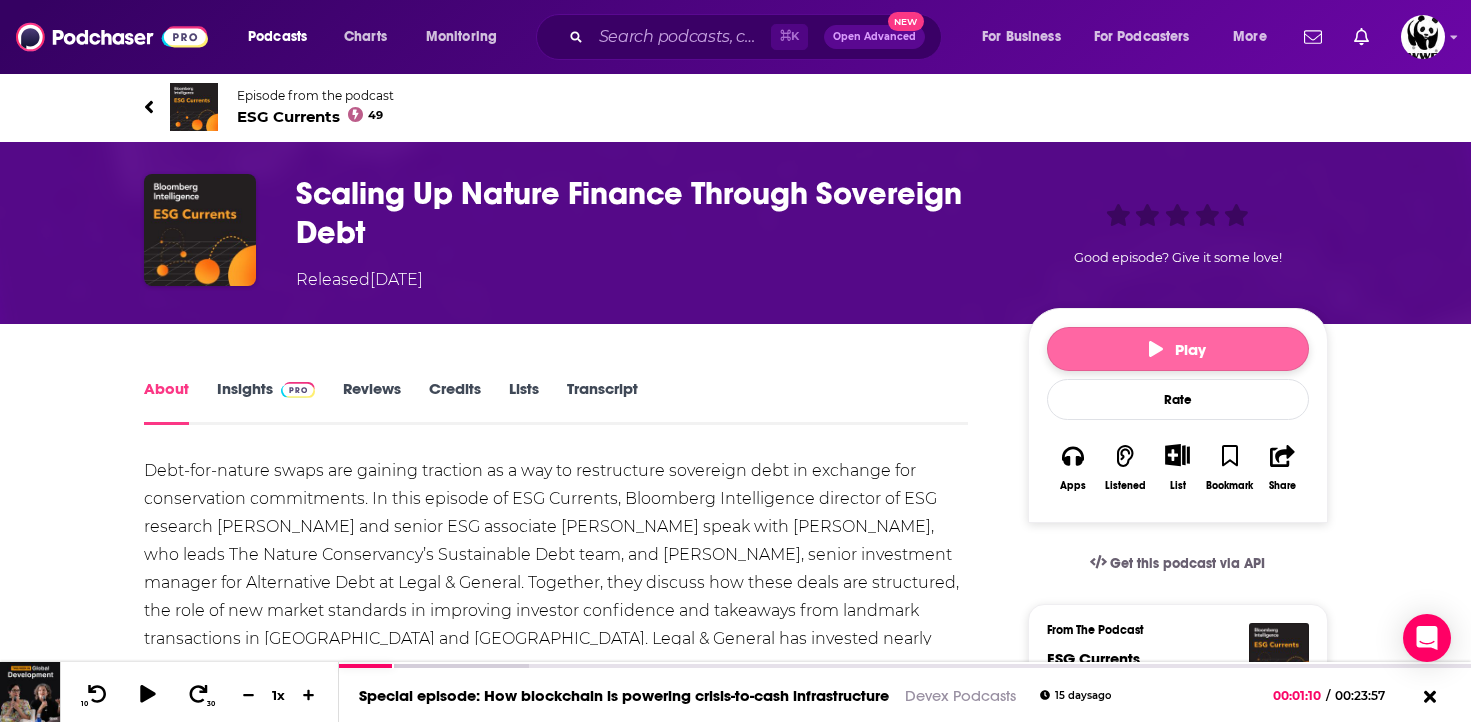 click on "Play" at bounding box center (1177, 349) 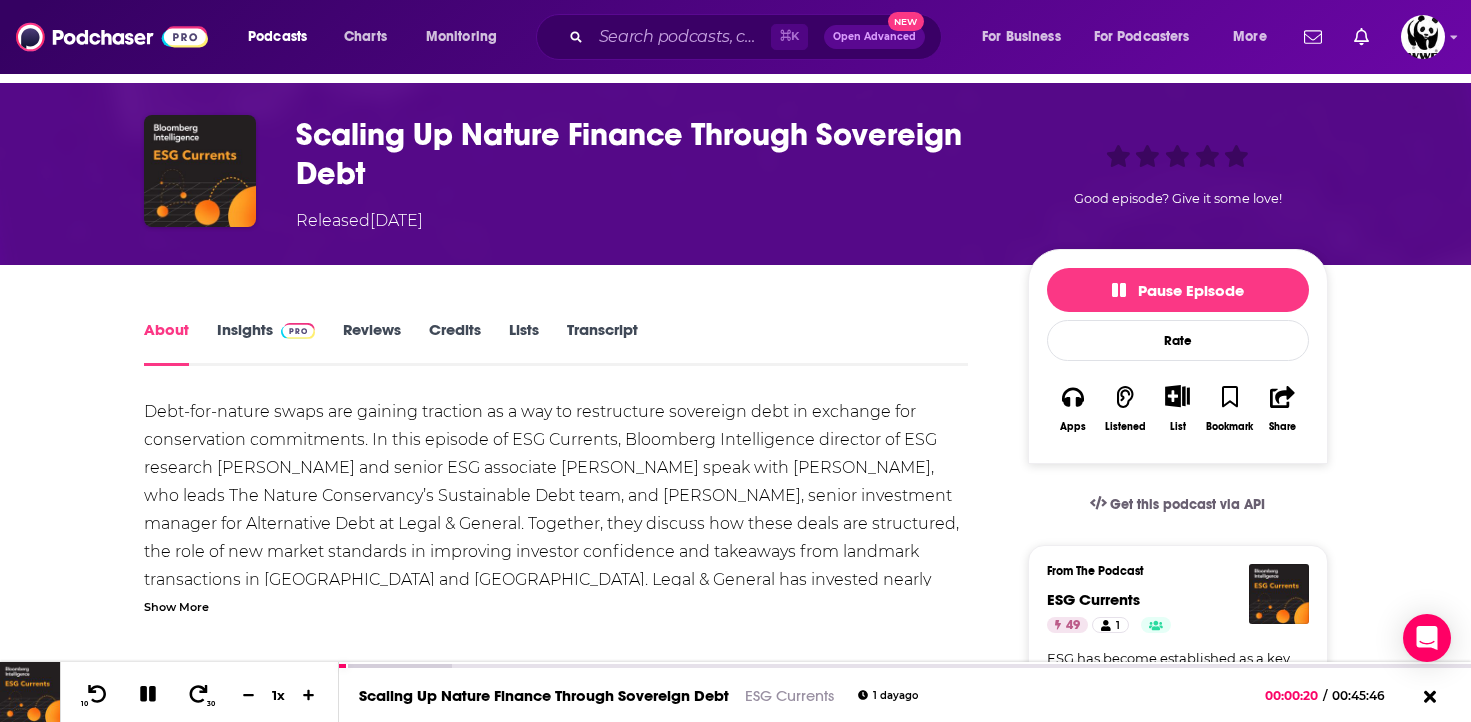 scroll, scrollTop: 0, scrollLeft: 0, axis: both 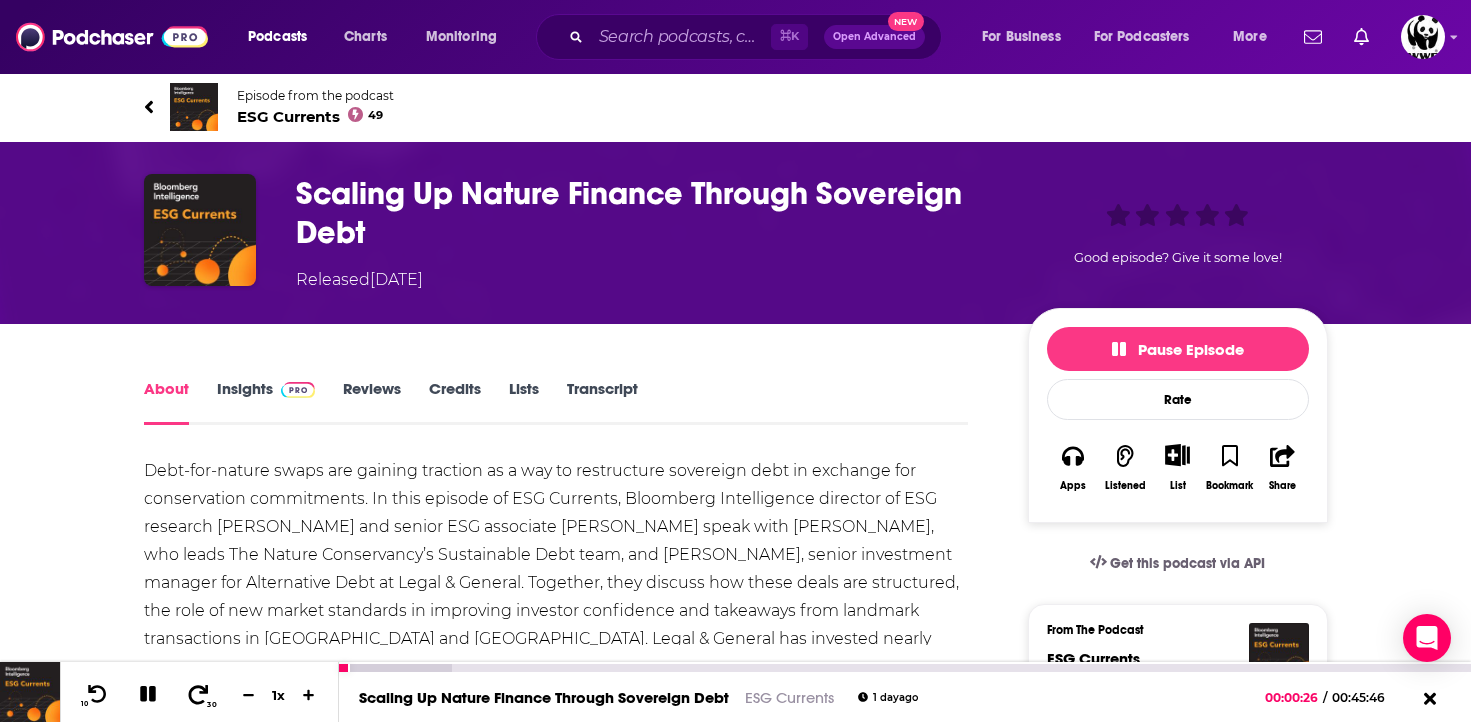 click at bounding box center (198, 695) 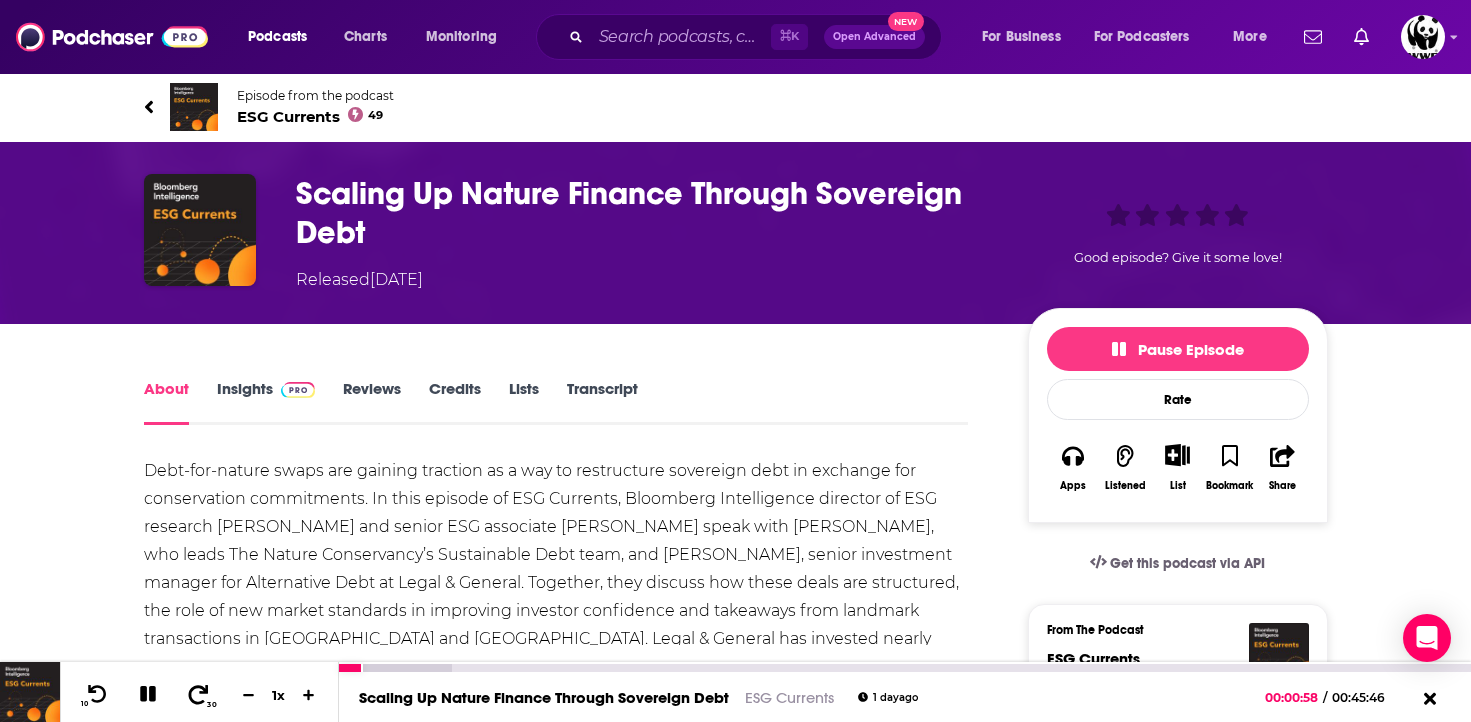 click 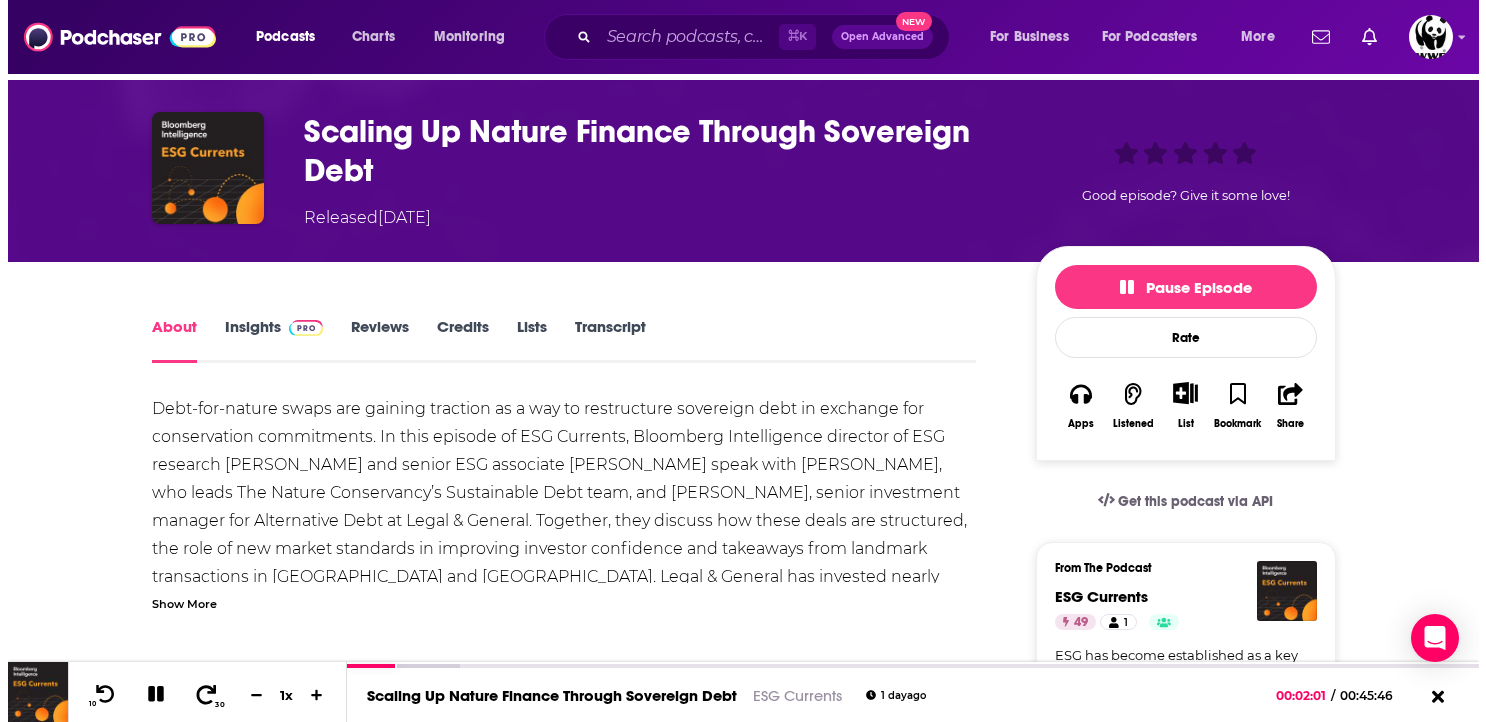 scroll, scrollTop: 0, scrollLeft: 0, axis: both 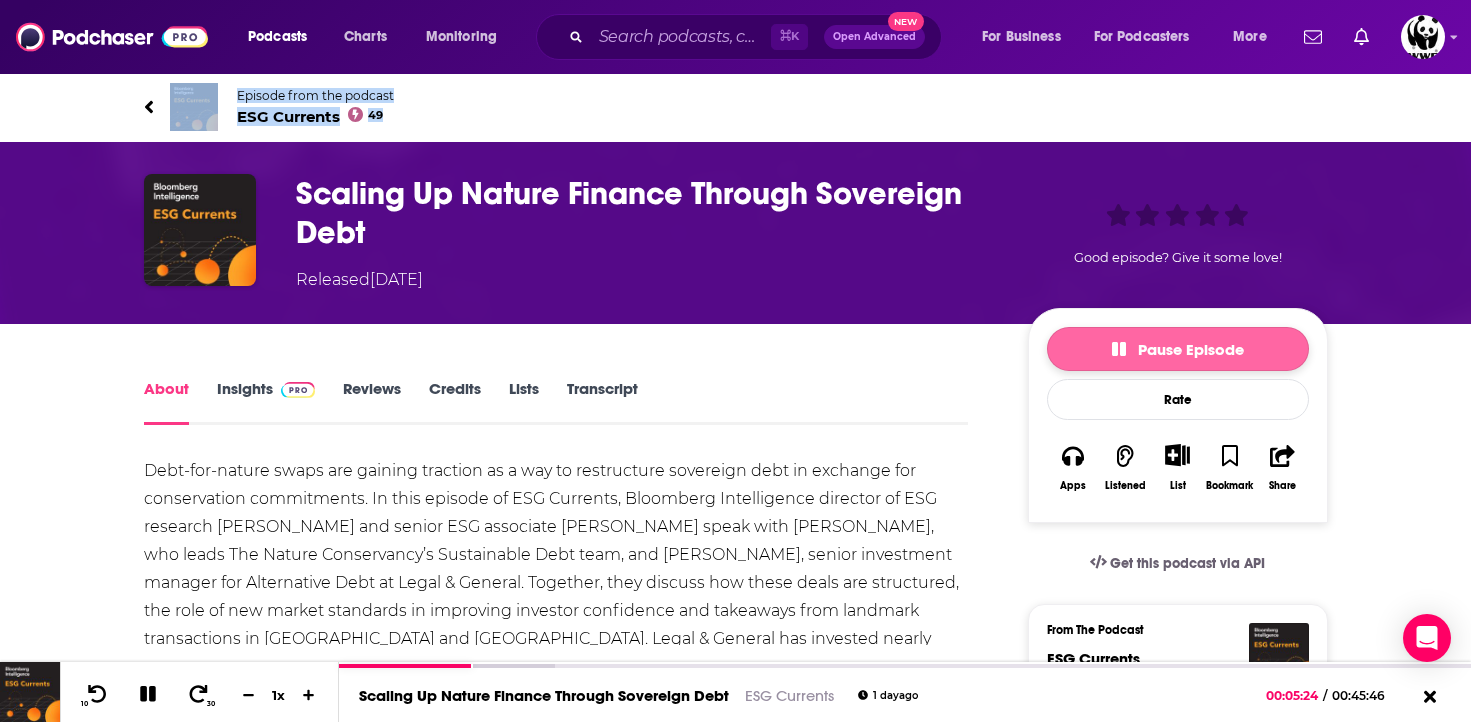 click on "Pause Episode" at bounding box center (1178, 349) 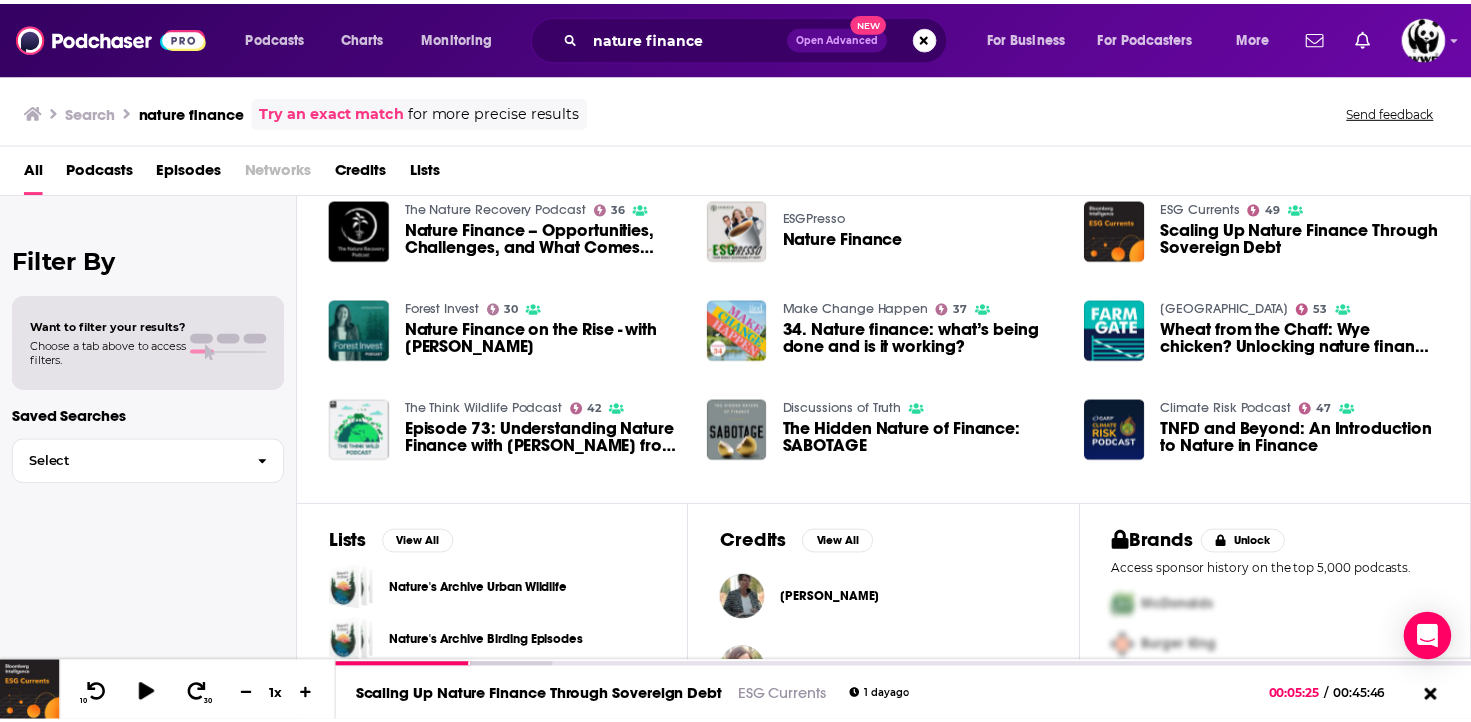 scroll, scrollTop: 329, scrollLeft: 0, axis: vertical 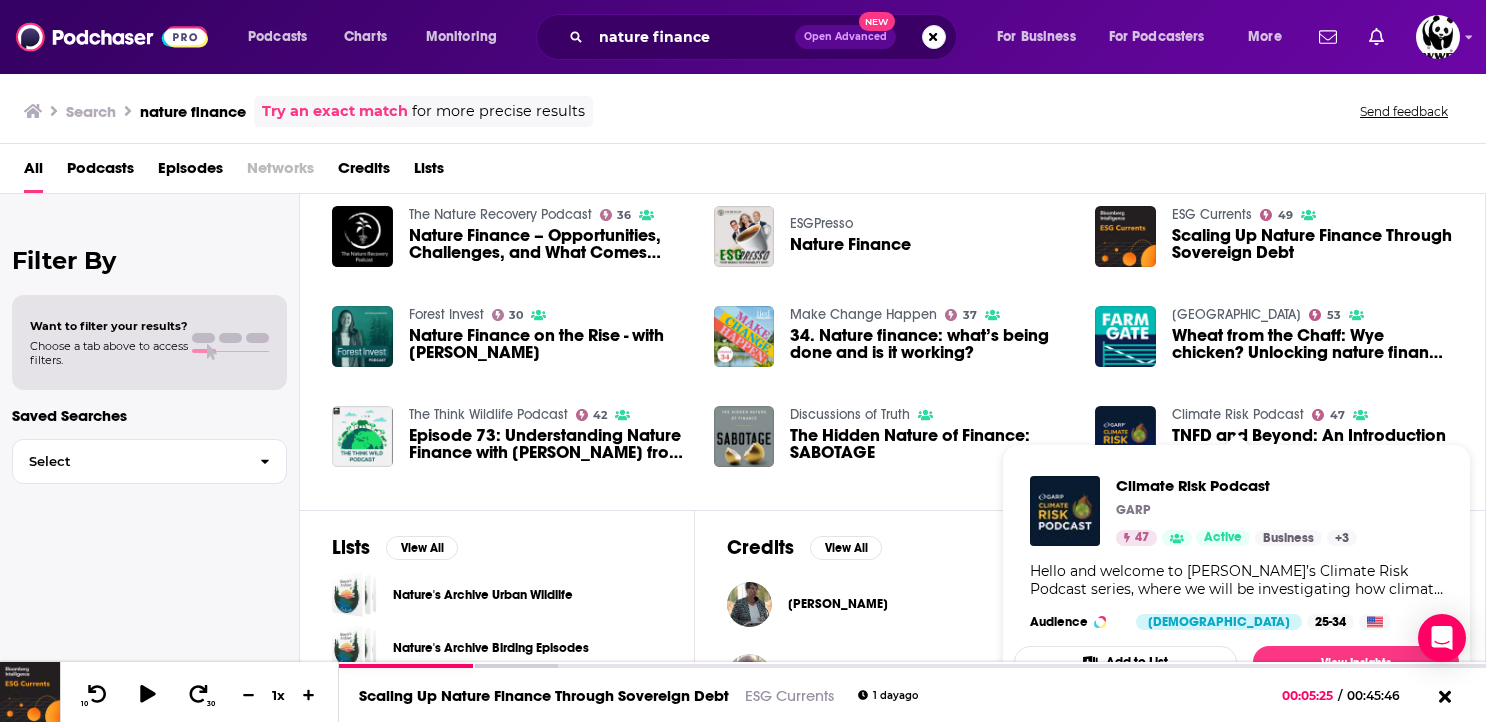 click on "Climate Risk Podcast" at bounding box center (1238, 414) 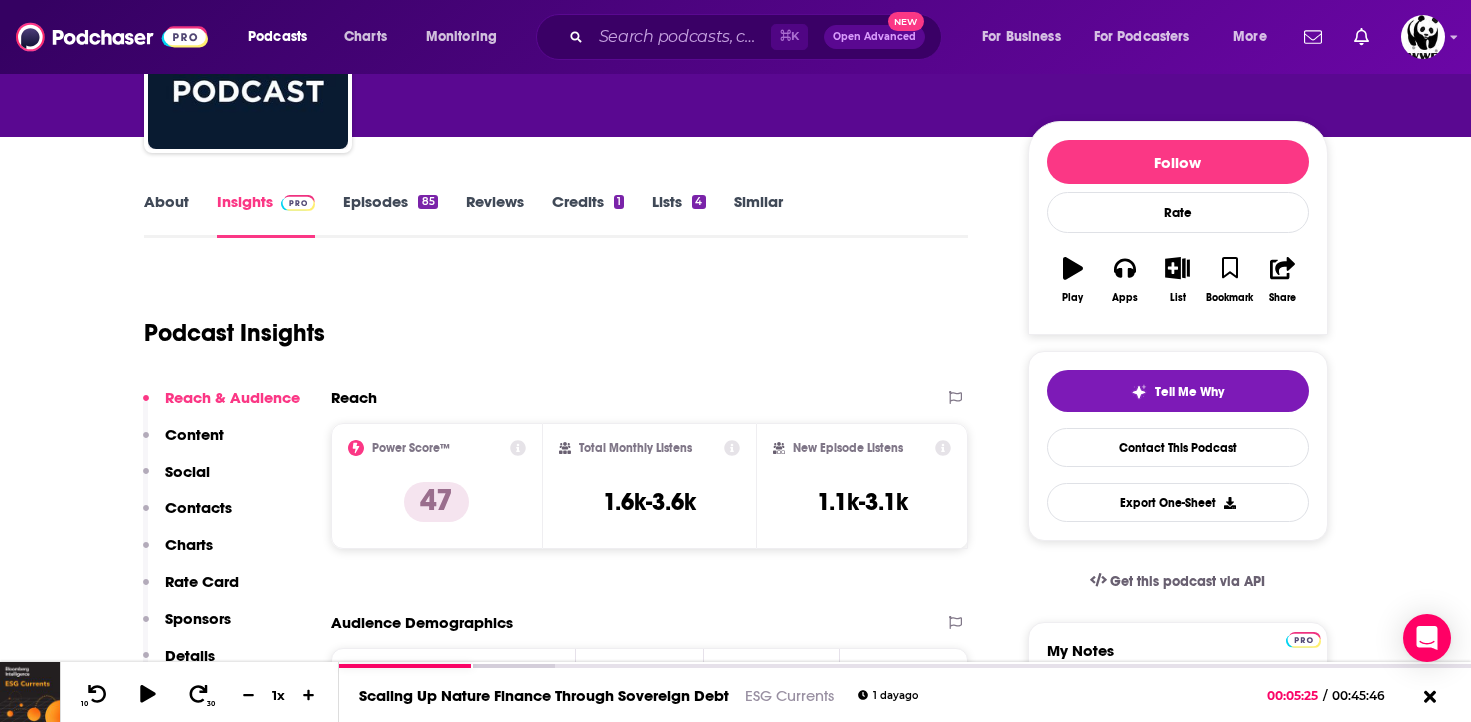 scroll, scrollTop: 30, scrollLeft: 0, axis: vertical 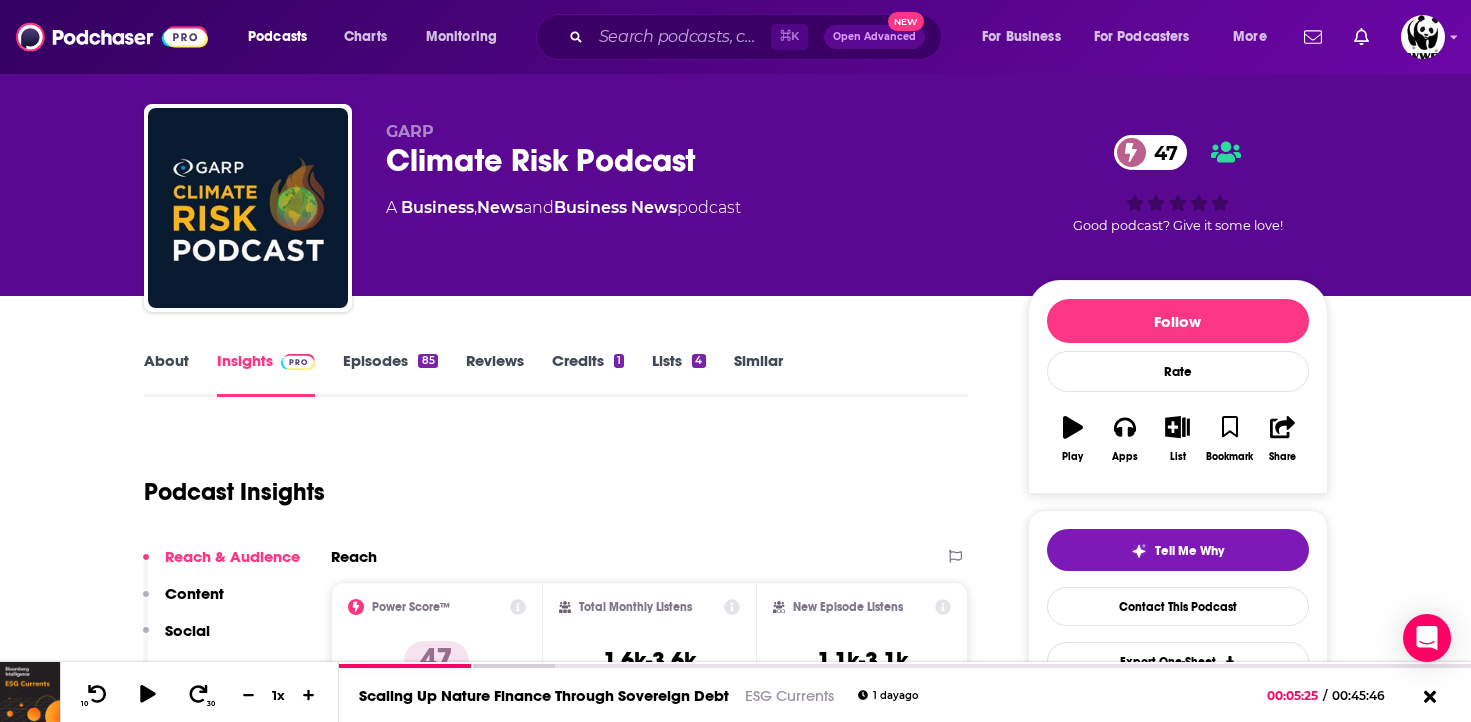 click on "Episodes 85" at bounding box center [390, 374] 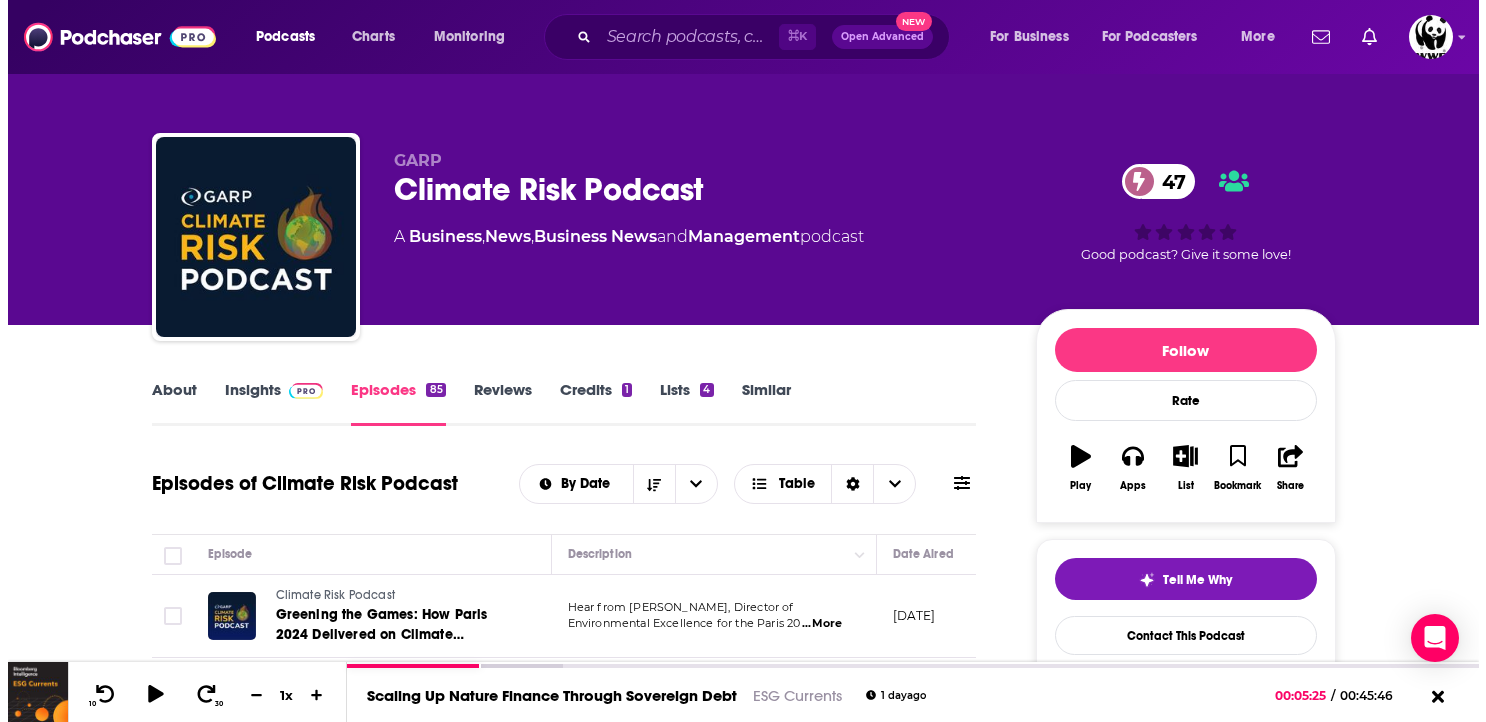 scroll, scrollTop: 0, scrollLeft: 0, axis: both 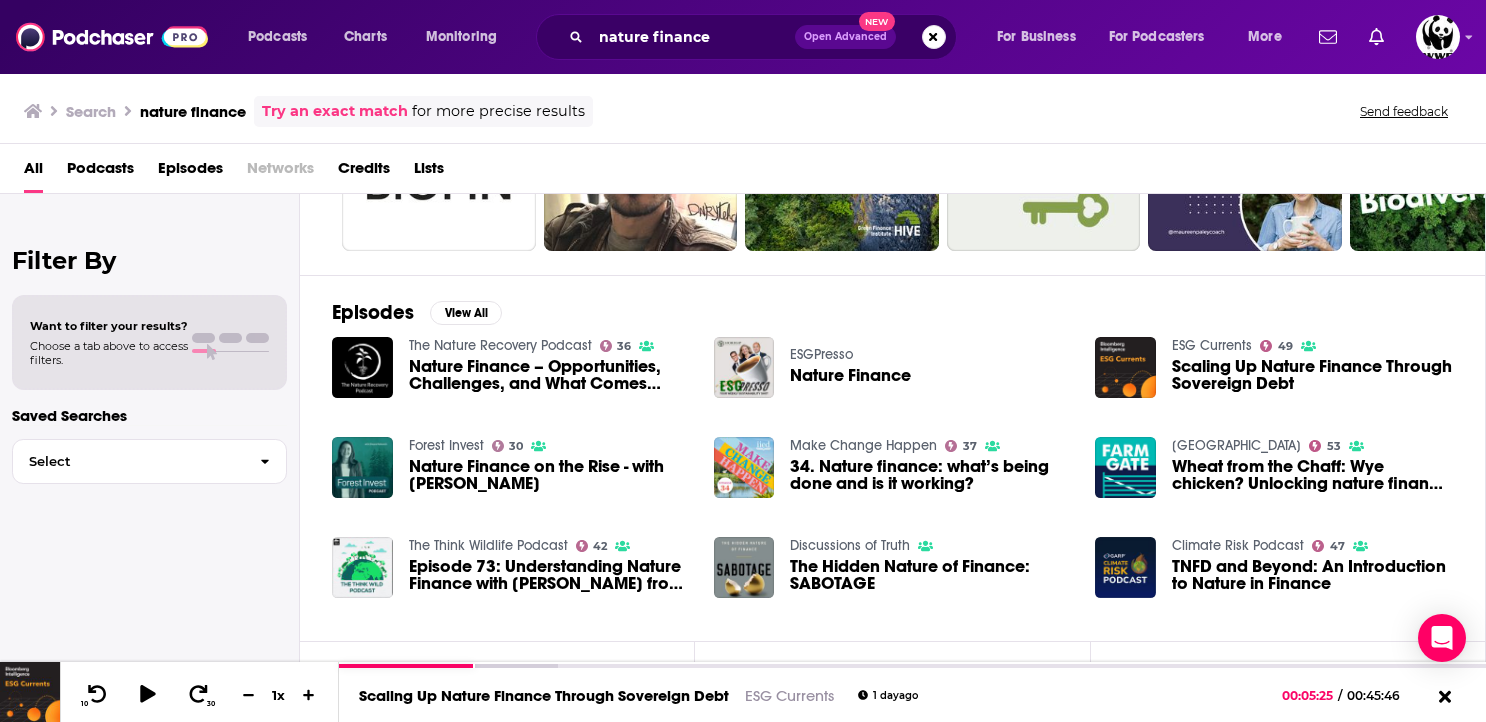 click on "Episode 73: Understanding Nature Finance with Darren Mckenzie from Global Canopy" at bounding box center (549, 575) 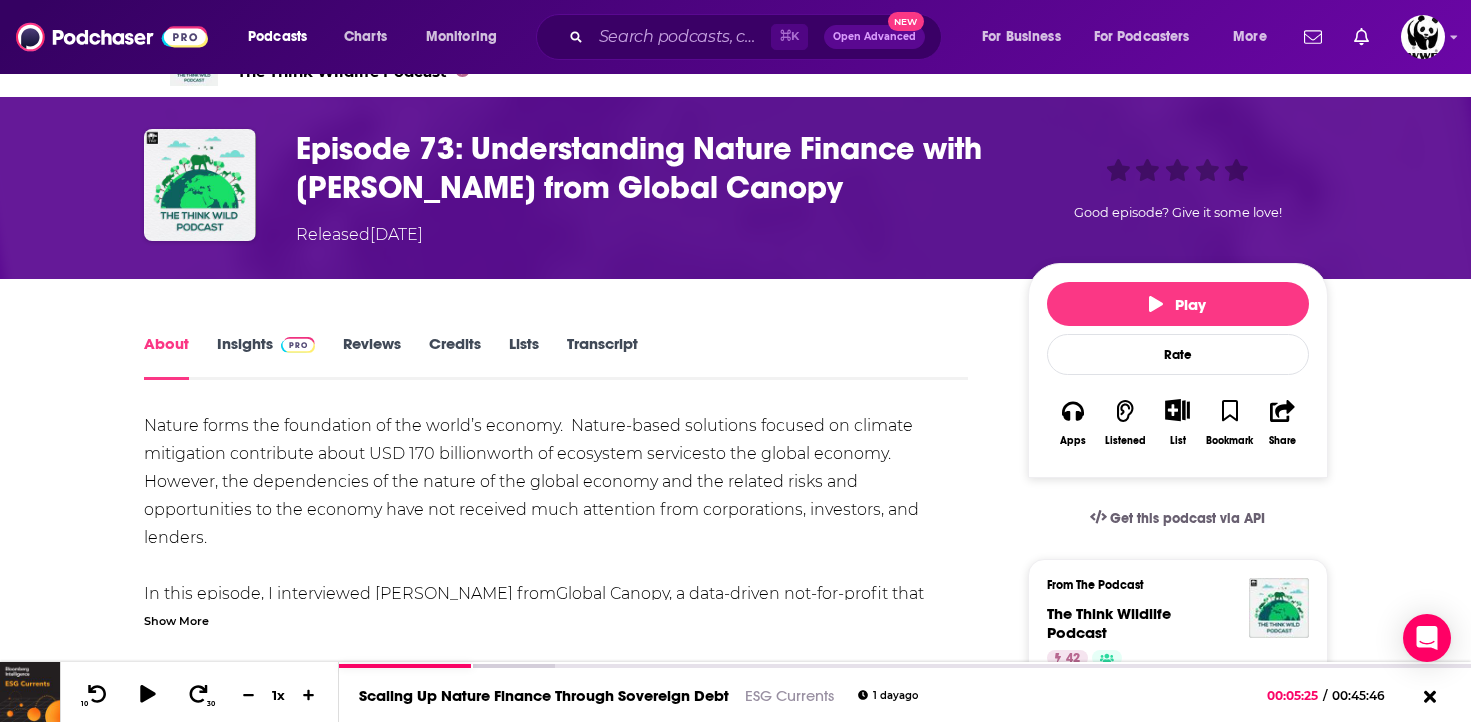 scroll, scrollTop: 46, scrollLeft: 0, axis: vertical 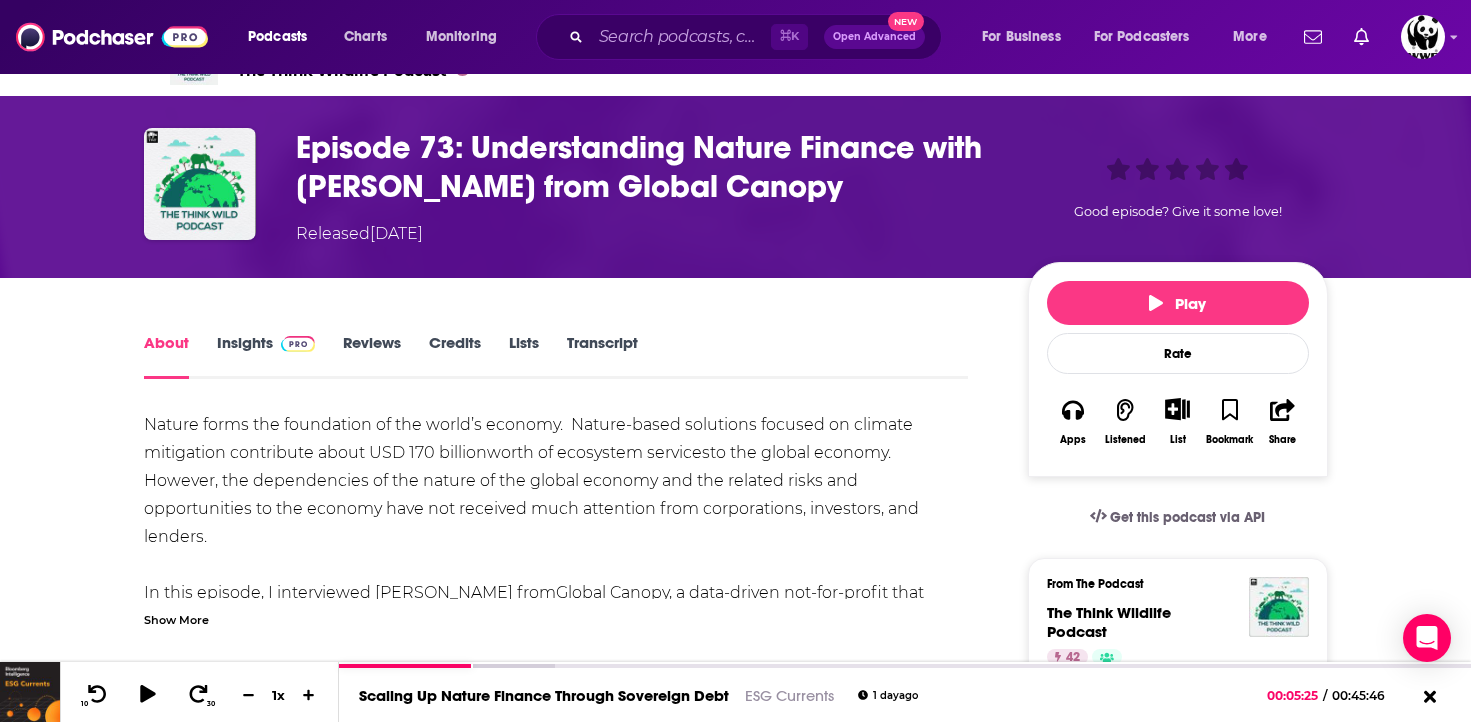 click on "Insights" at bounding box center (266, 356) 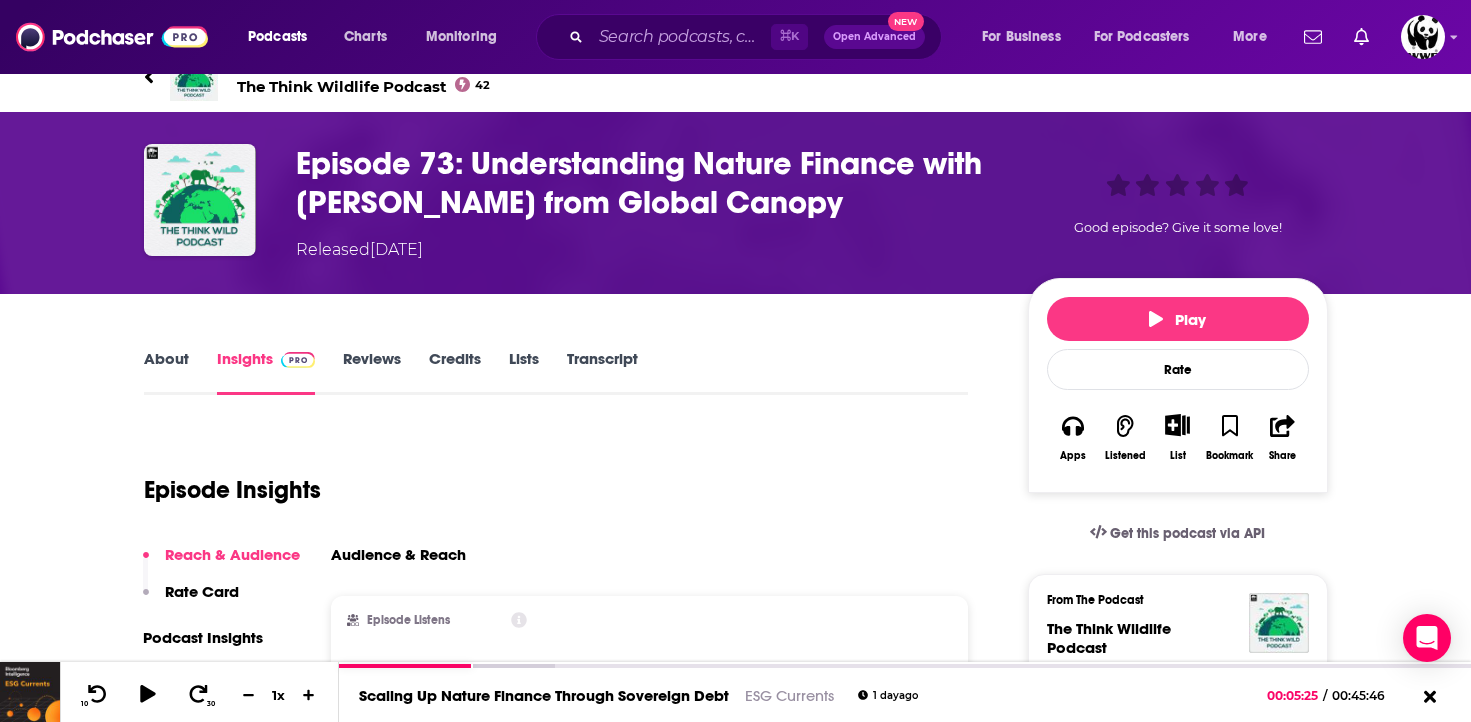 scroll, scrollTop: 0, scrollLeft: 0, axis: both 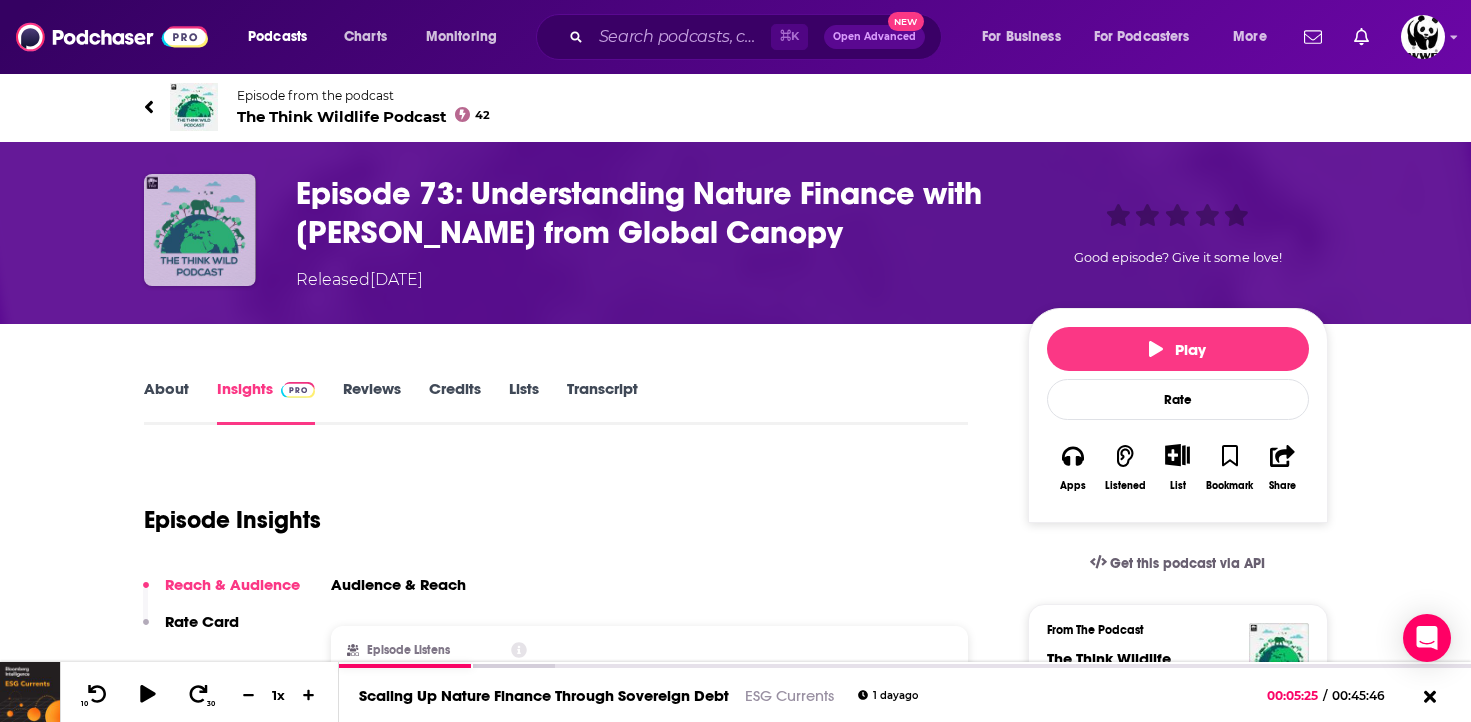 click at bounding box center [200, 230] 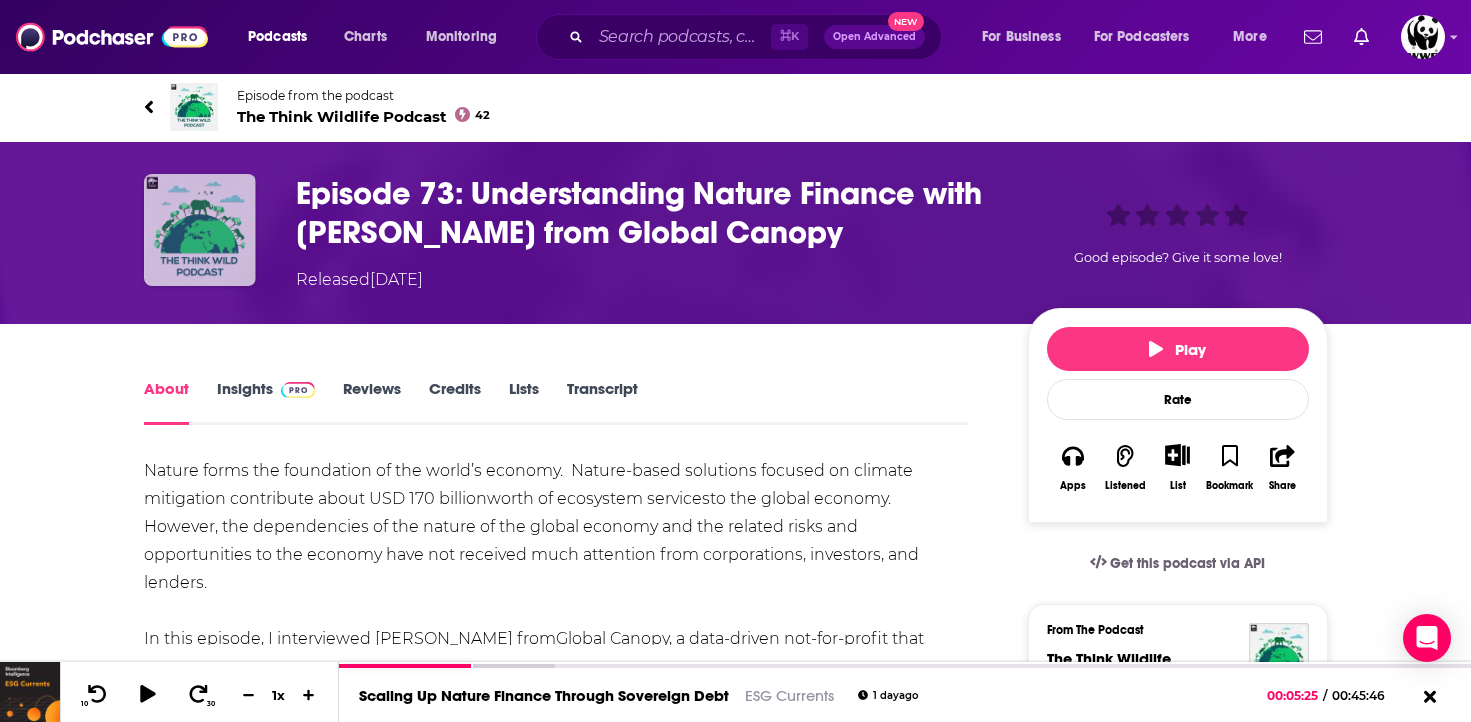 click at bounding box center [200, 230] 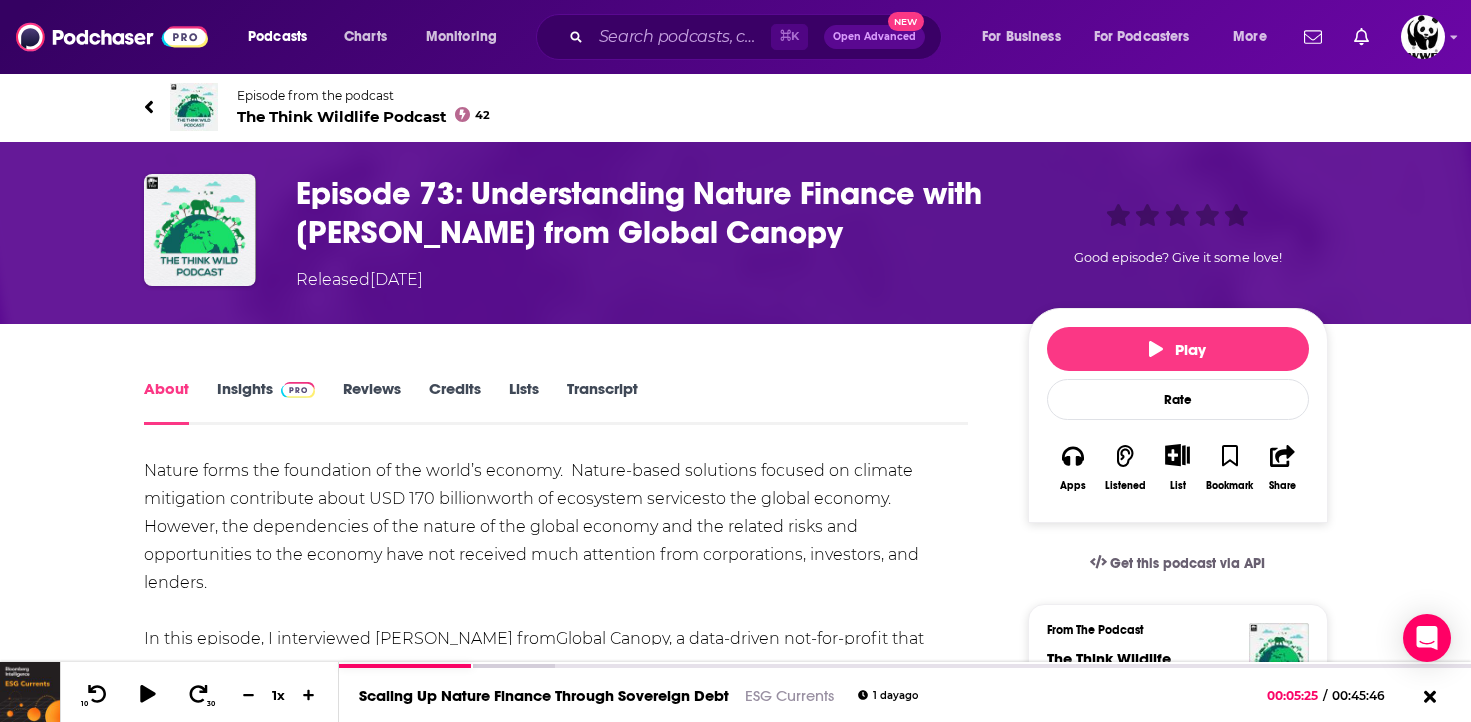 click on "Episode from the podcast" at bounding box center (364, 95) 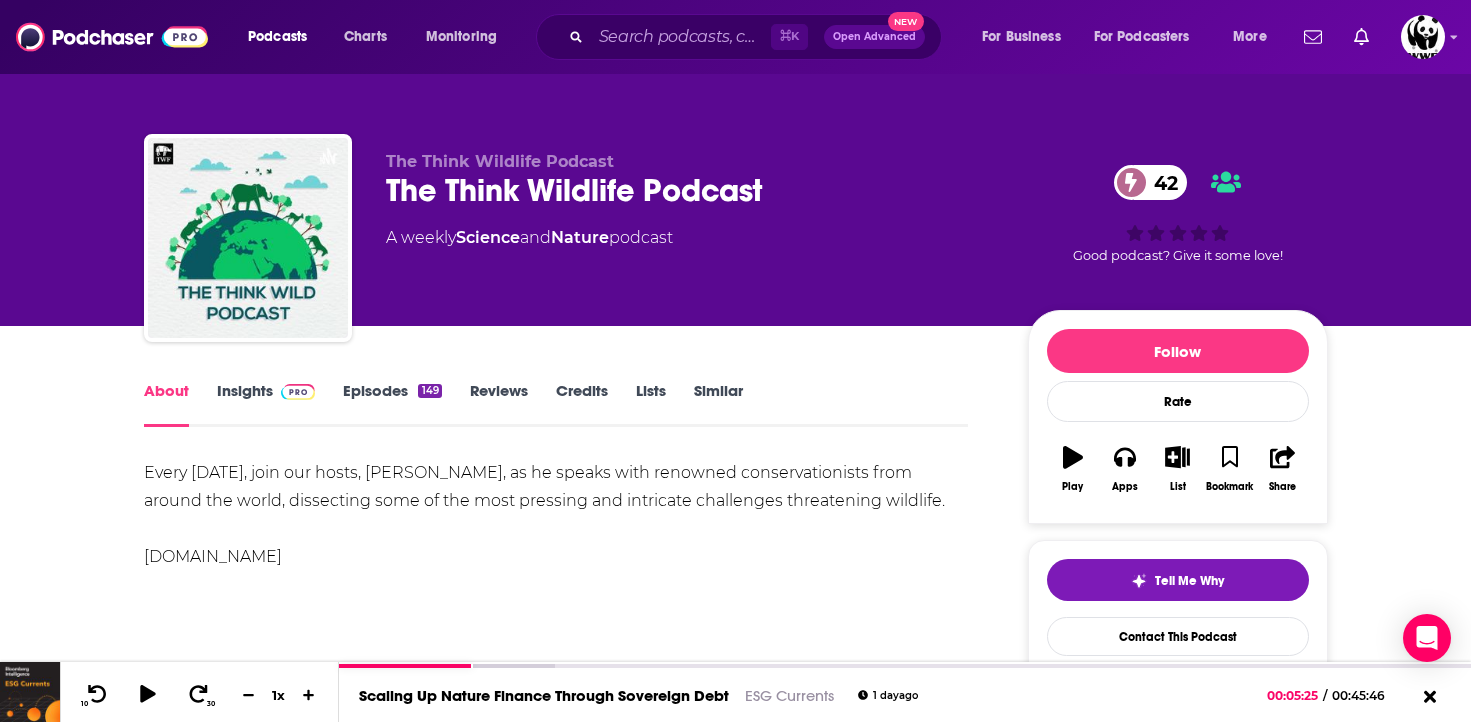click on "Insights" at bounding box center [266, 404] 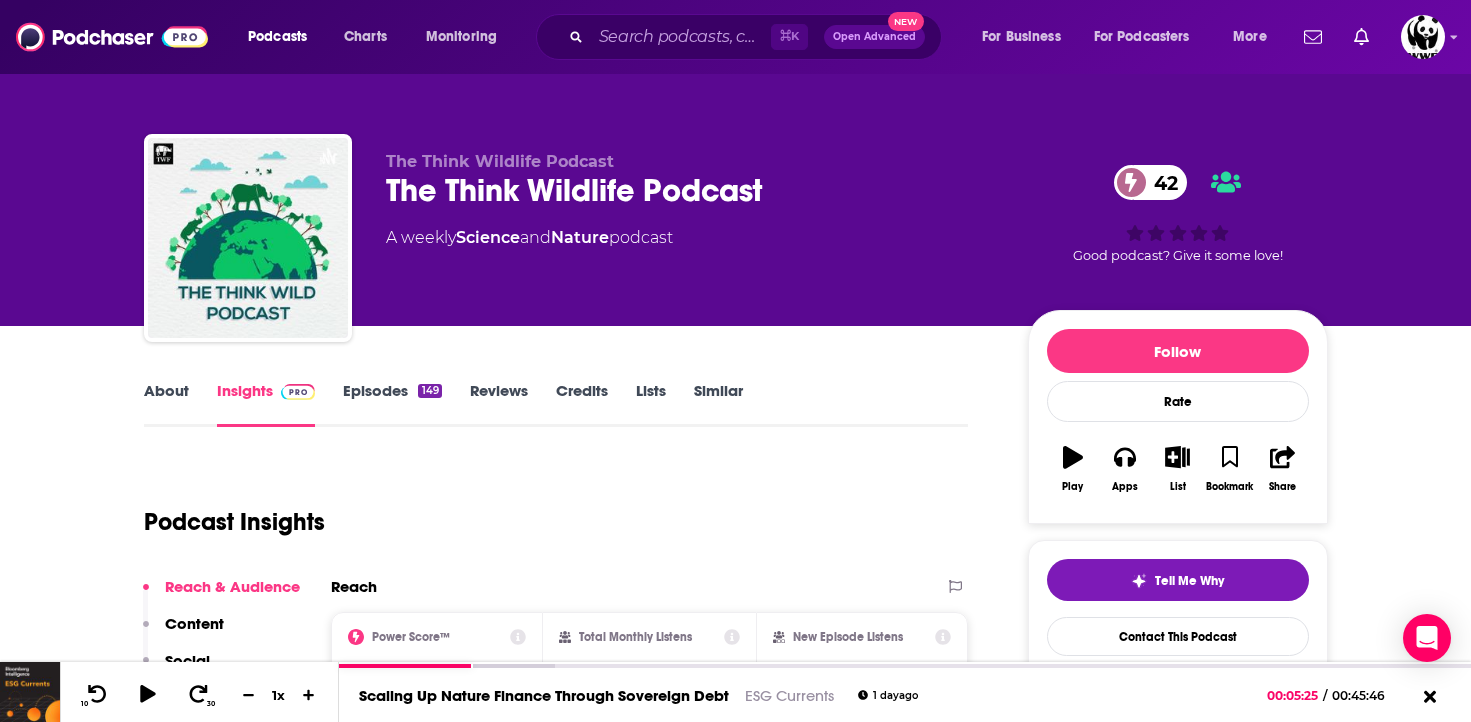 click on "About" at bounding box center (166, 404) 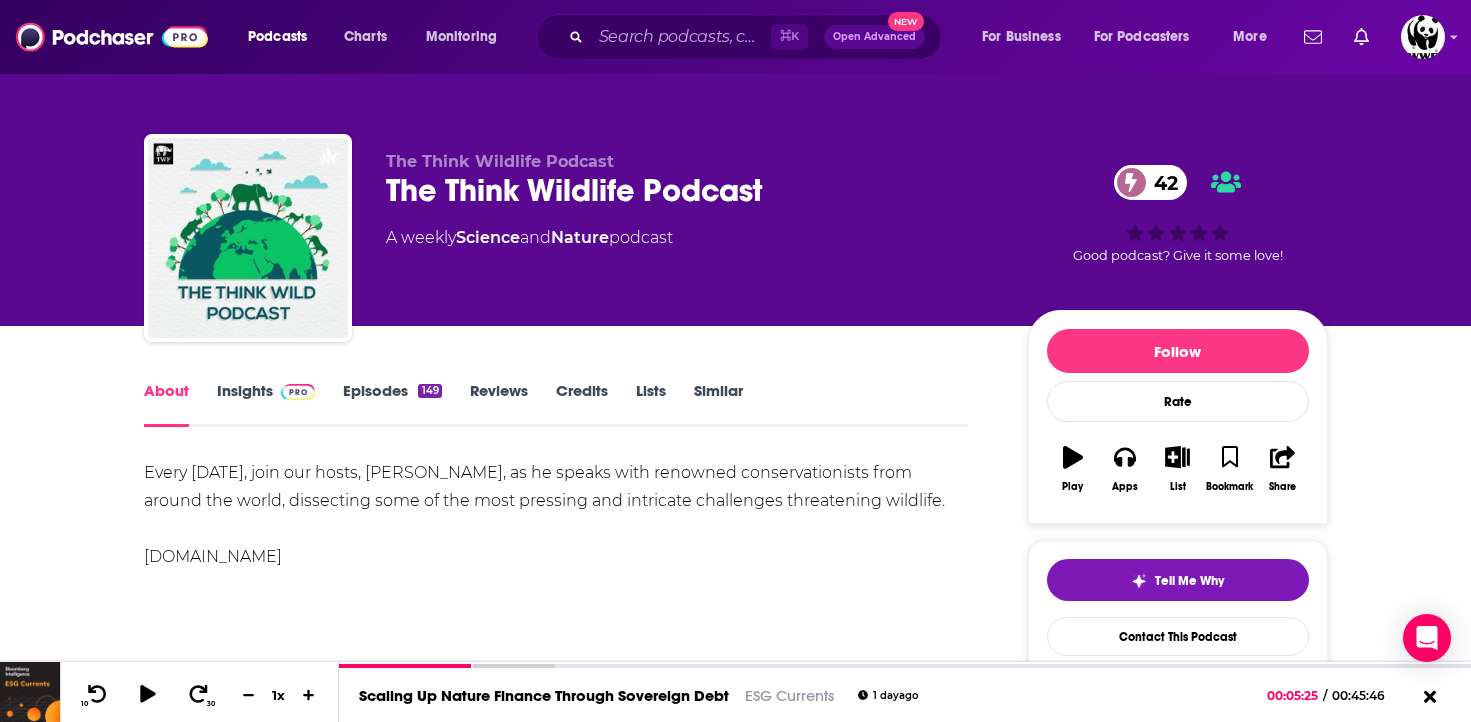 click on "Insights" at bounding box center (266, 404) 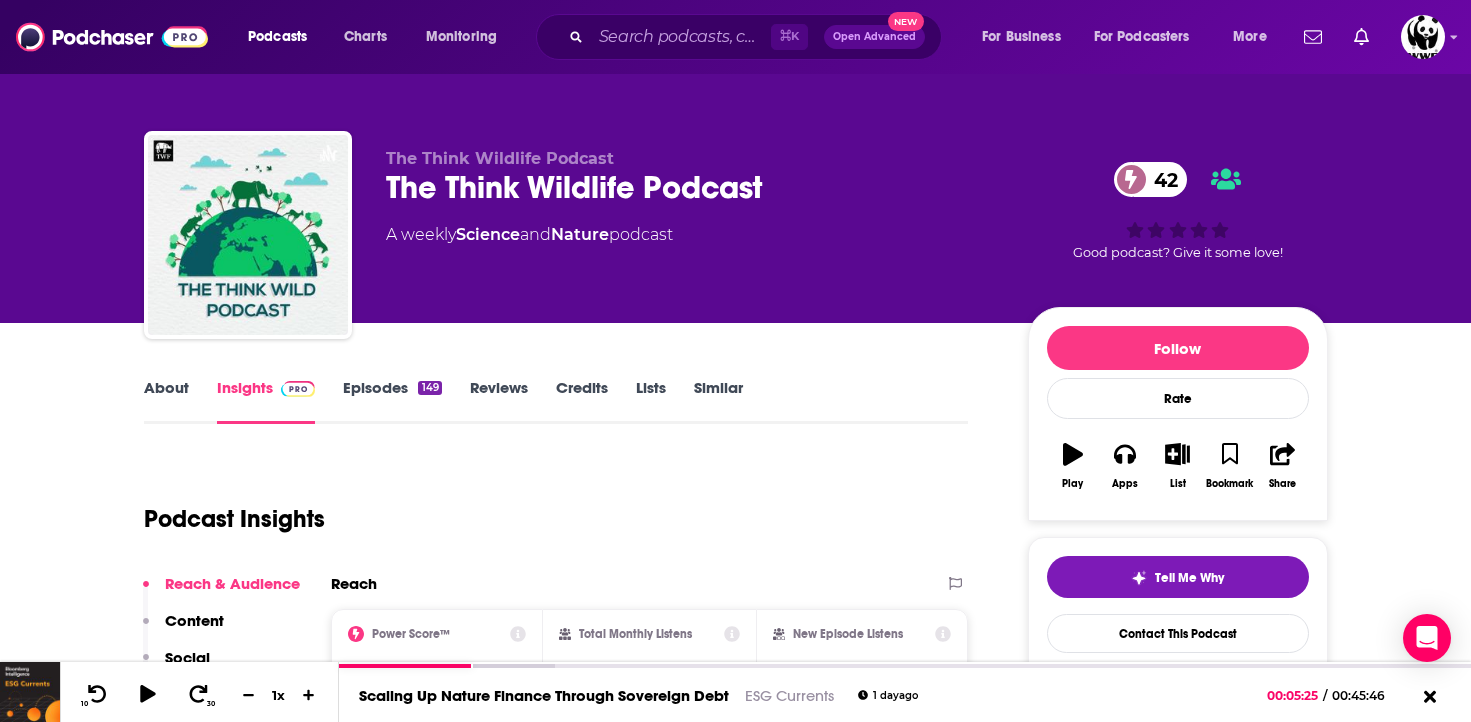 scroll, scrollTop: 0, scrollLeft: 0, axis: both 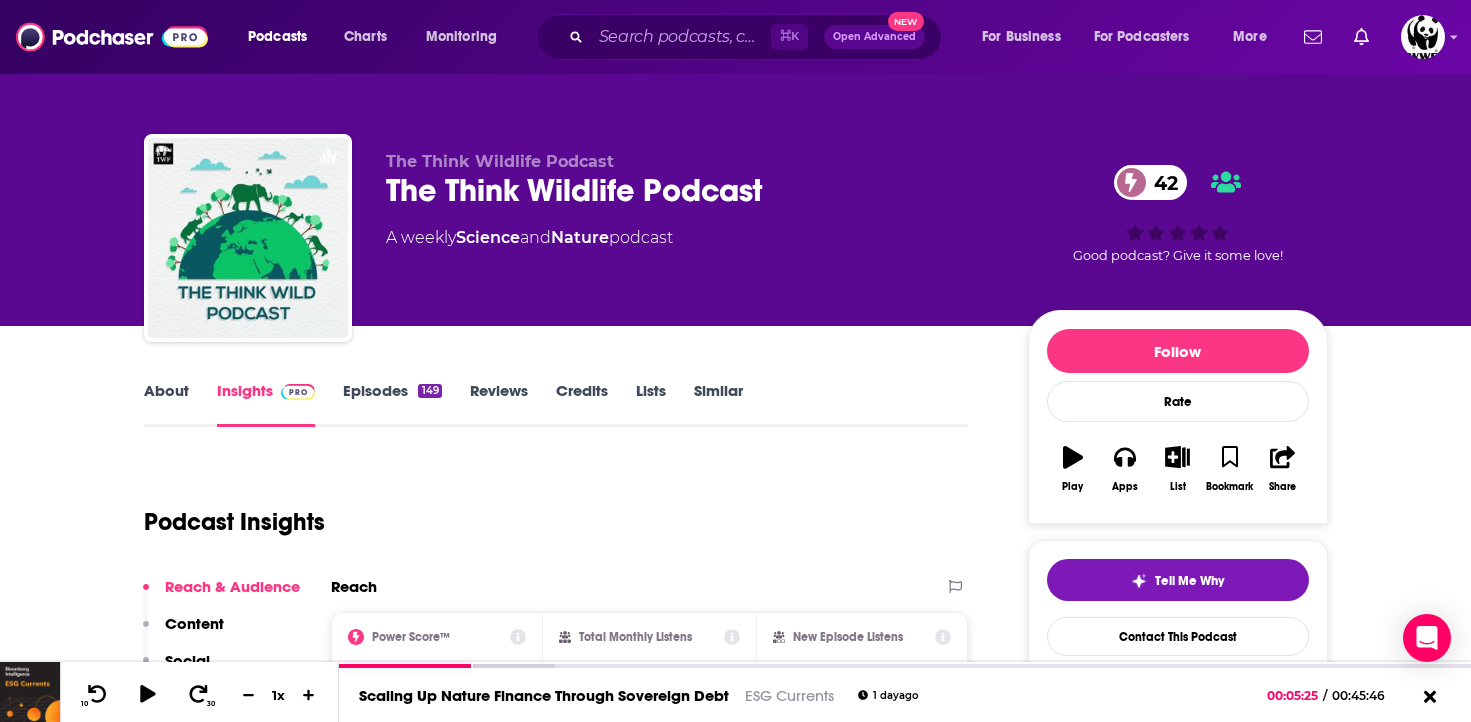 click on "Episodes 149" at bounding box center [392, 404] 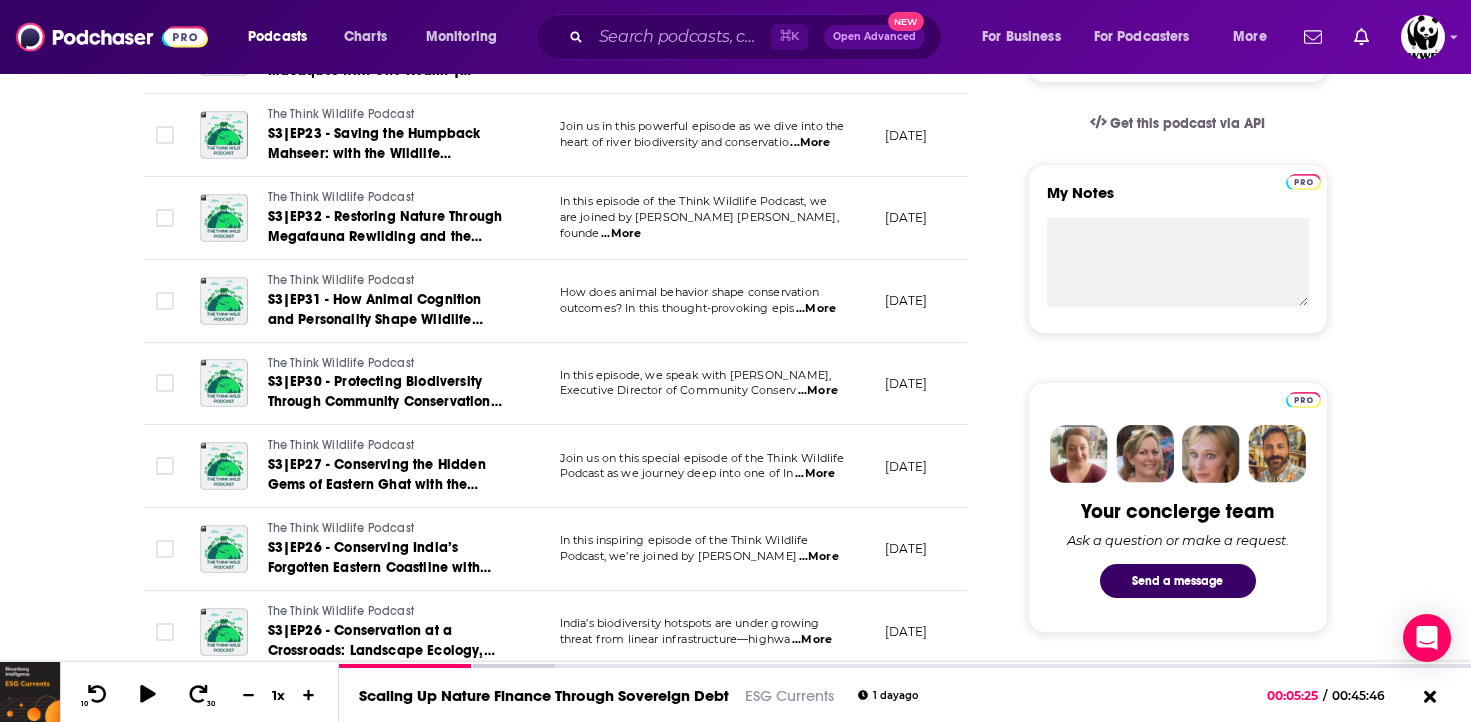 scroll, scrollTop: 839, scrollLeft: 0, axis: vertical 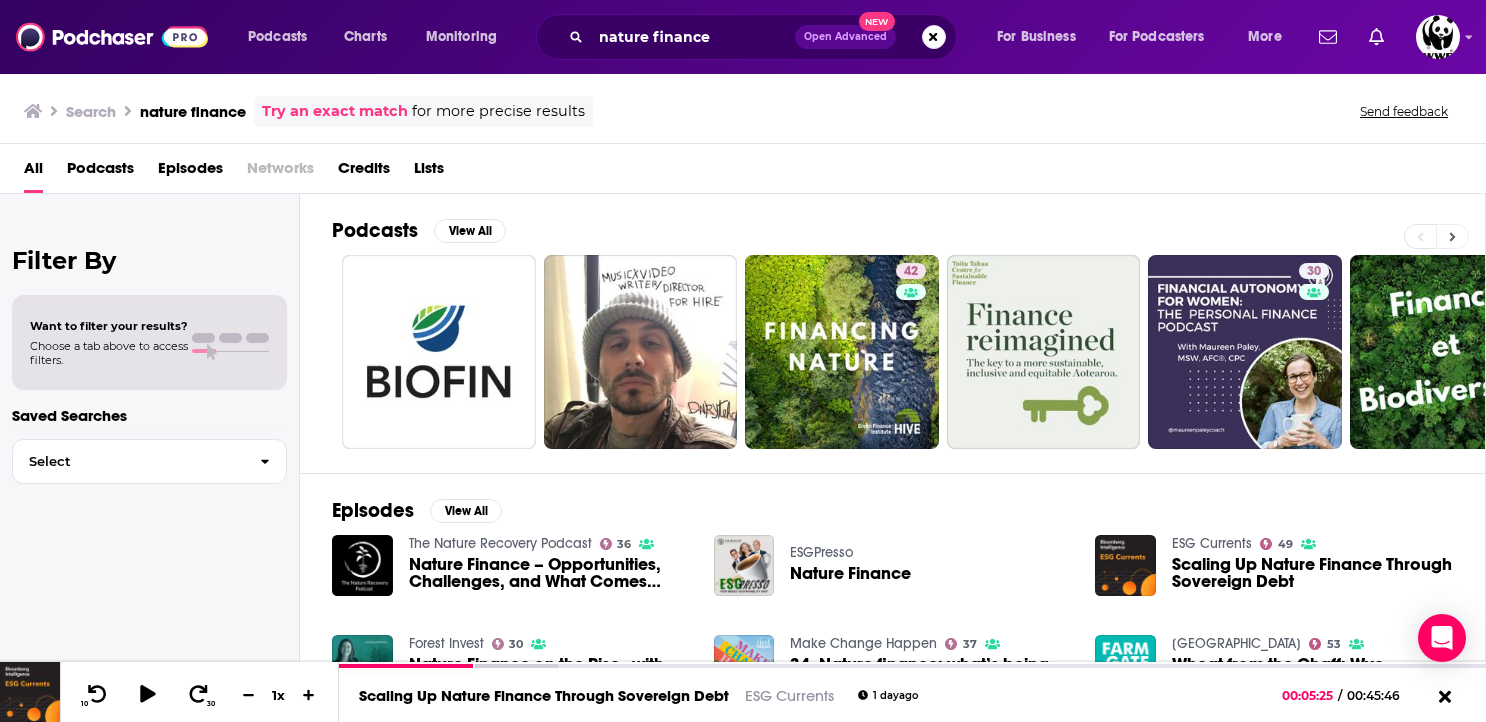 click 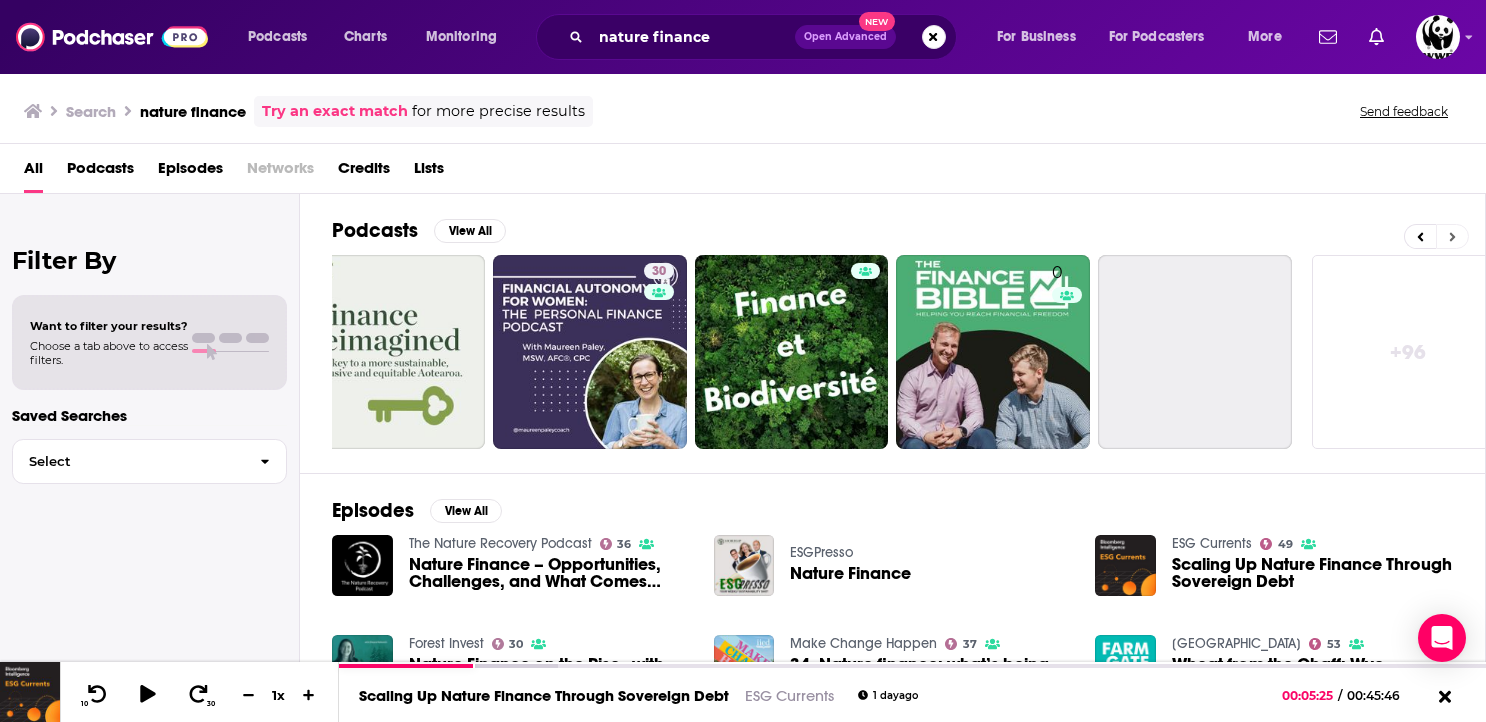 scroll, scrollTop: 0, scrollLeft: 683, axis: horizontal 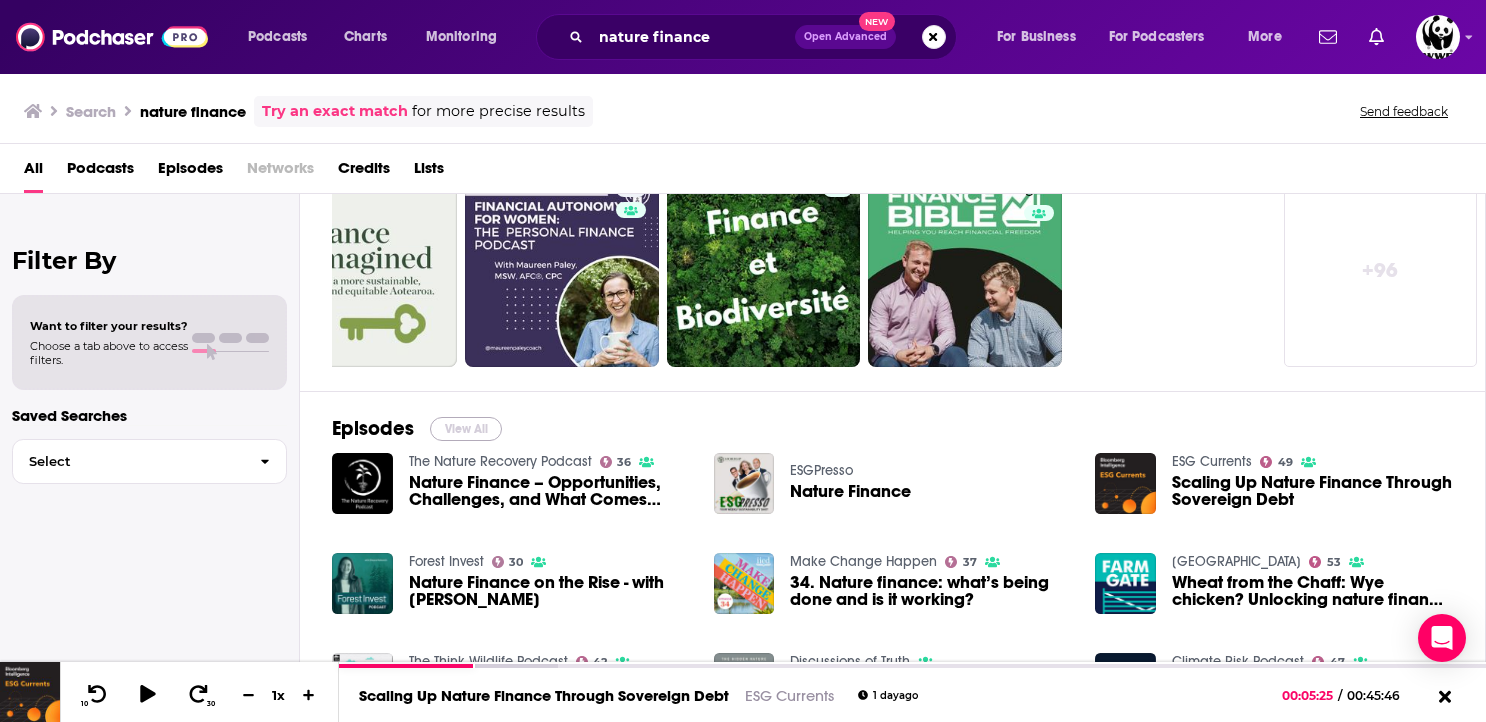 click on "View All" at bounding box center (466, 429) 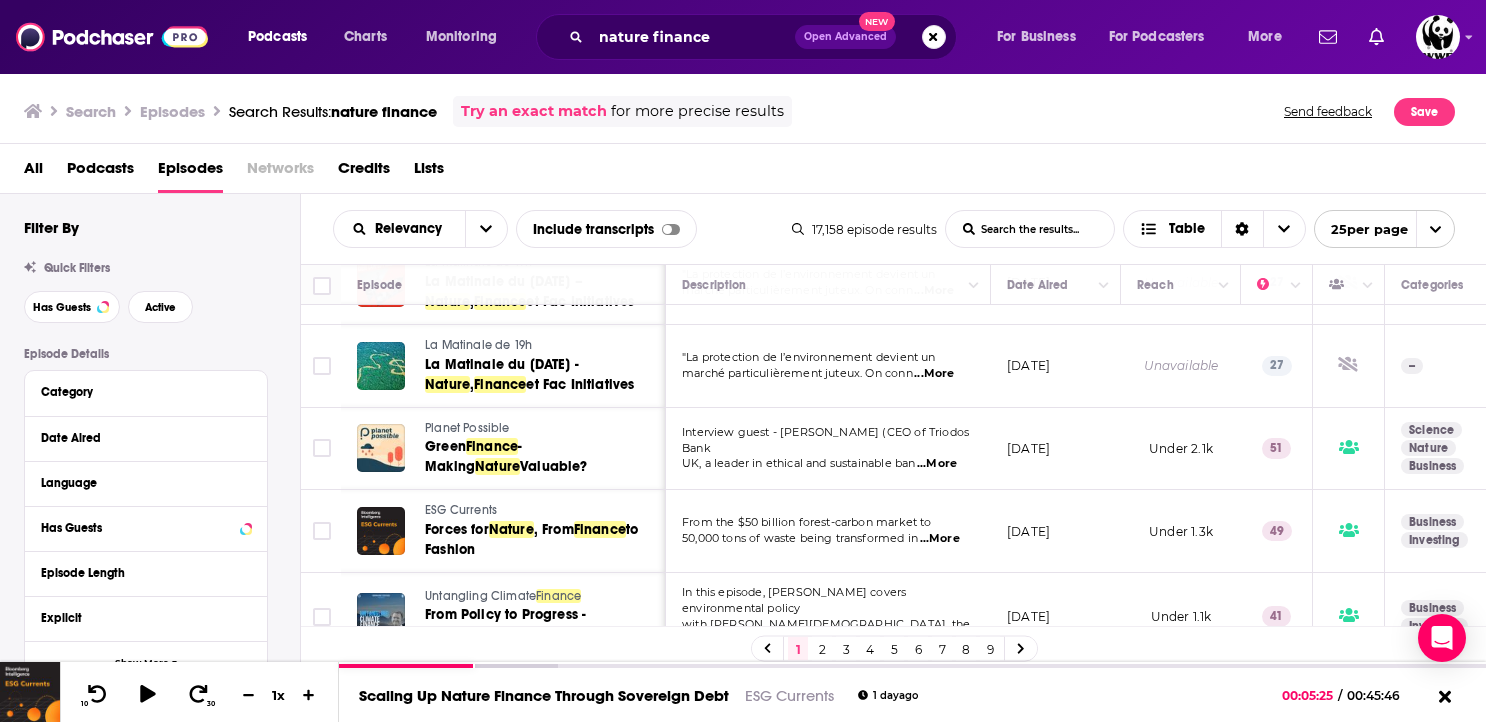 scroll, scrollTop: 1032, scrollLeft: 0, axis: vertical 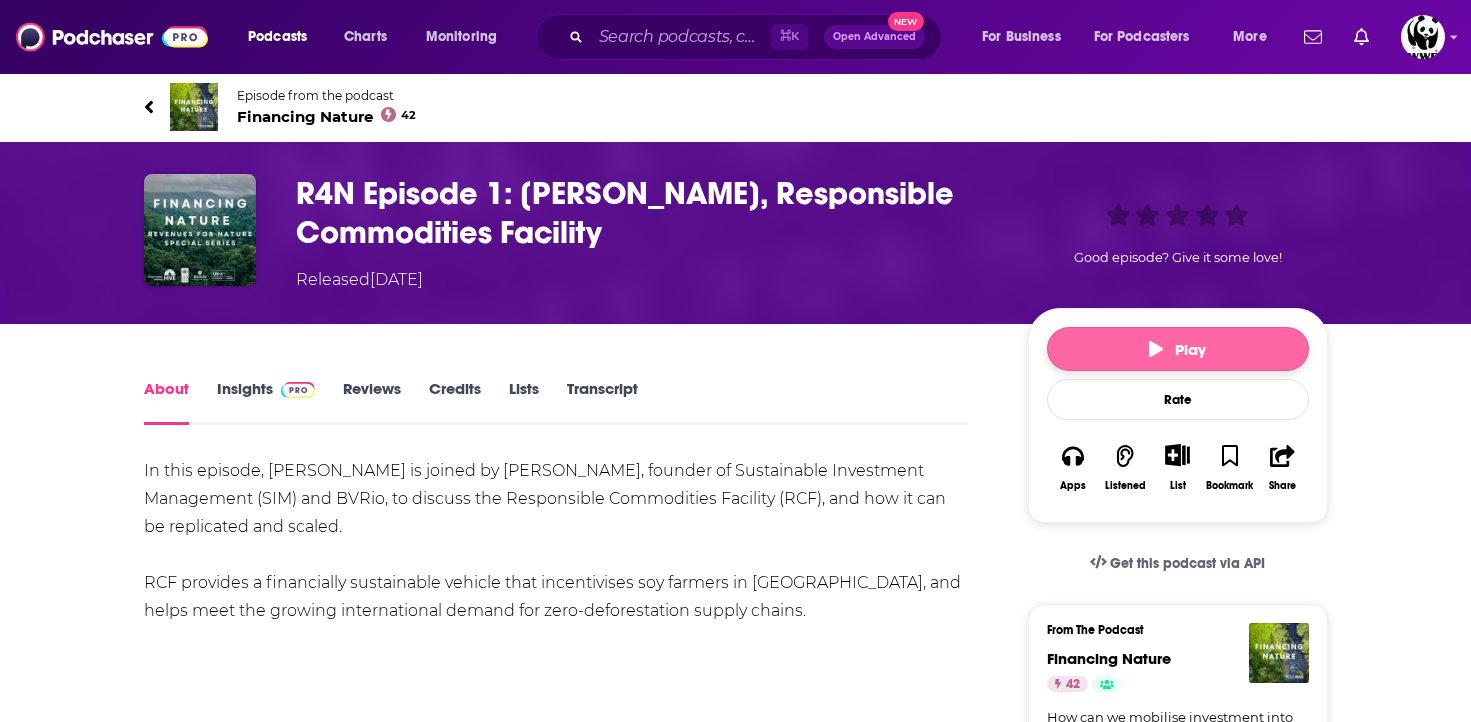 click on "Play" at bounding box center [1178, 349] 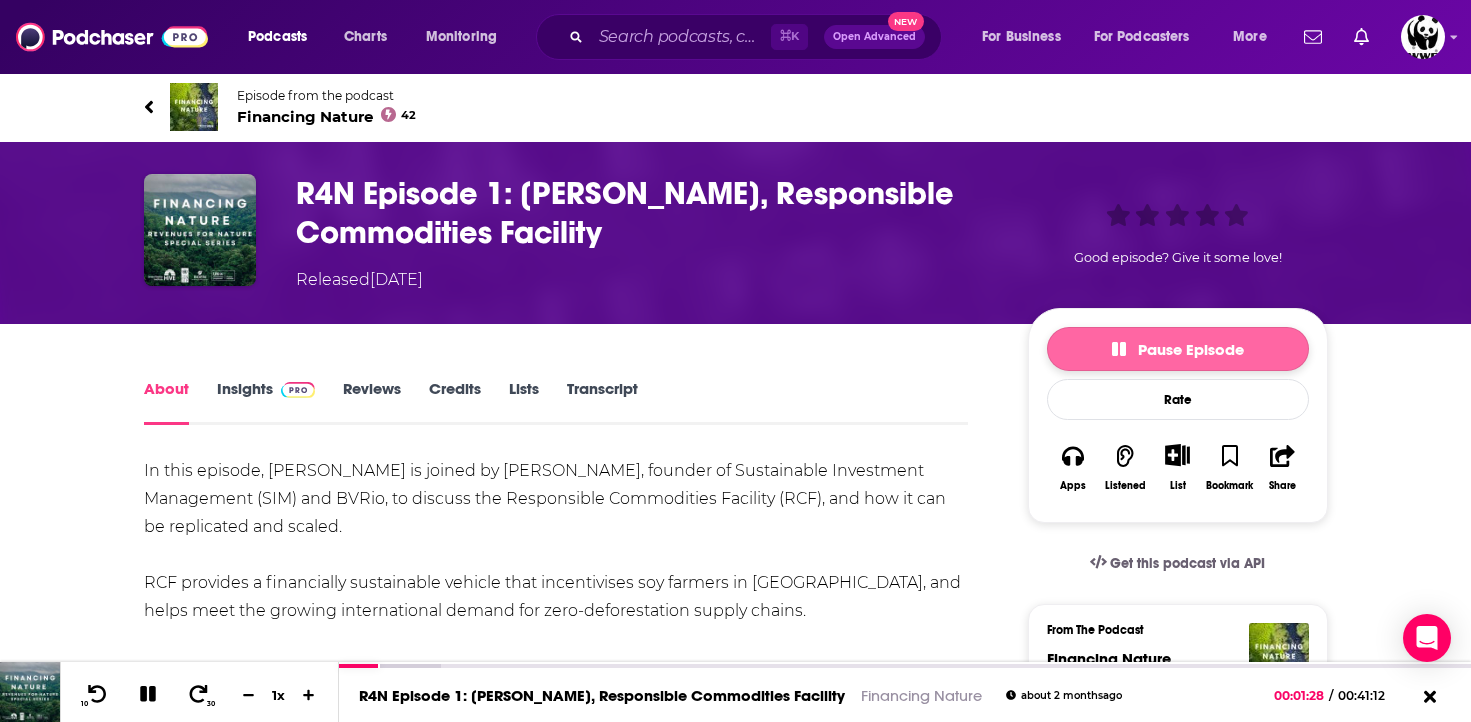 click on "Pause Episode" at bounding box center [1178, 349] 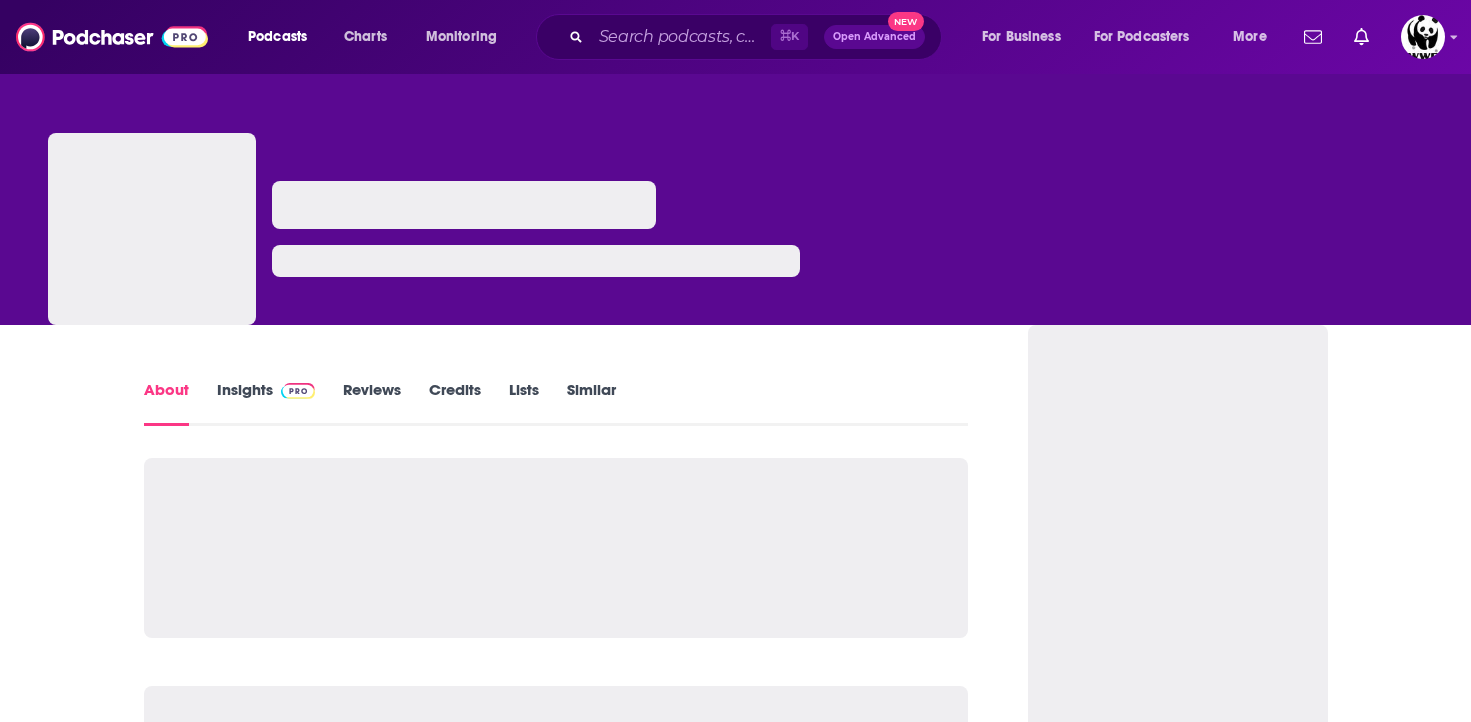 scroll, scrollTop: 0, scrollLeft: 0, axis: both 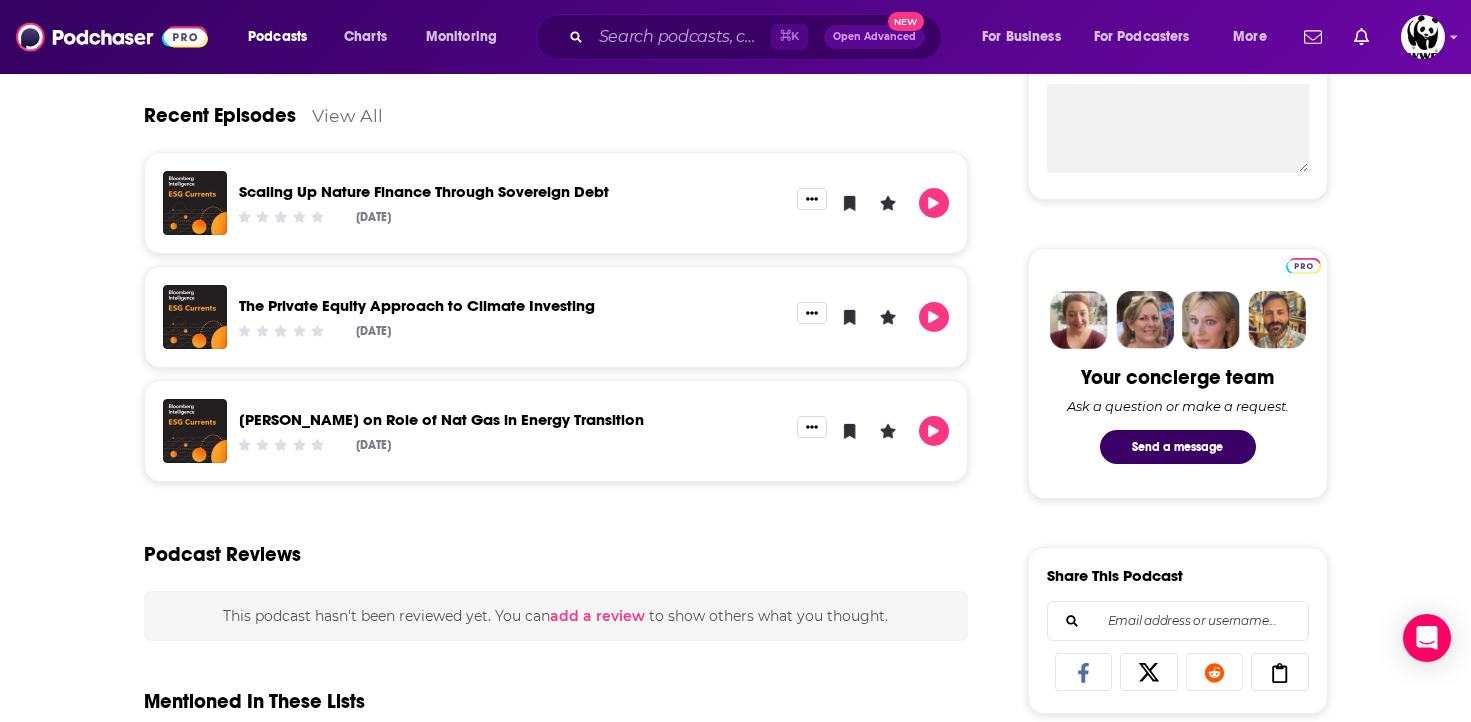 click on "View All" at bounding box center (347, 115) 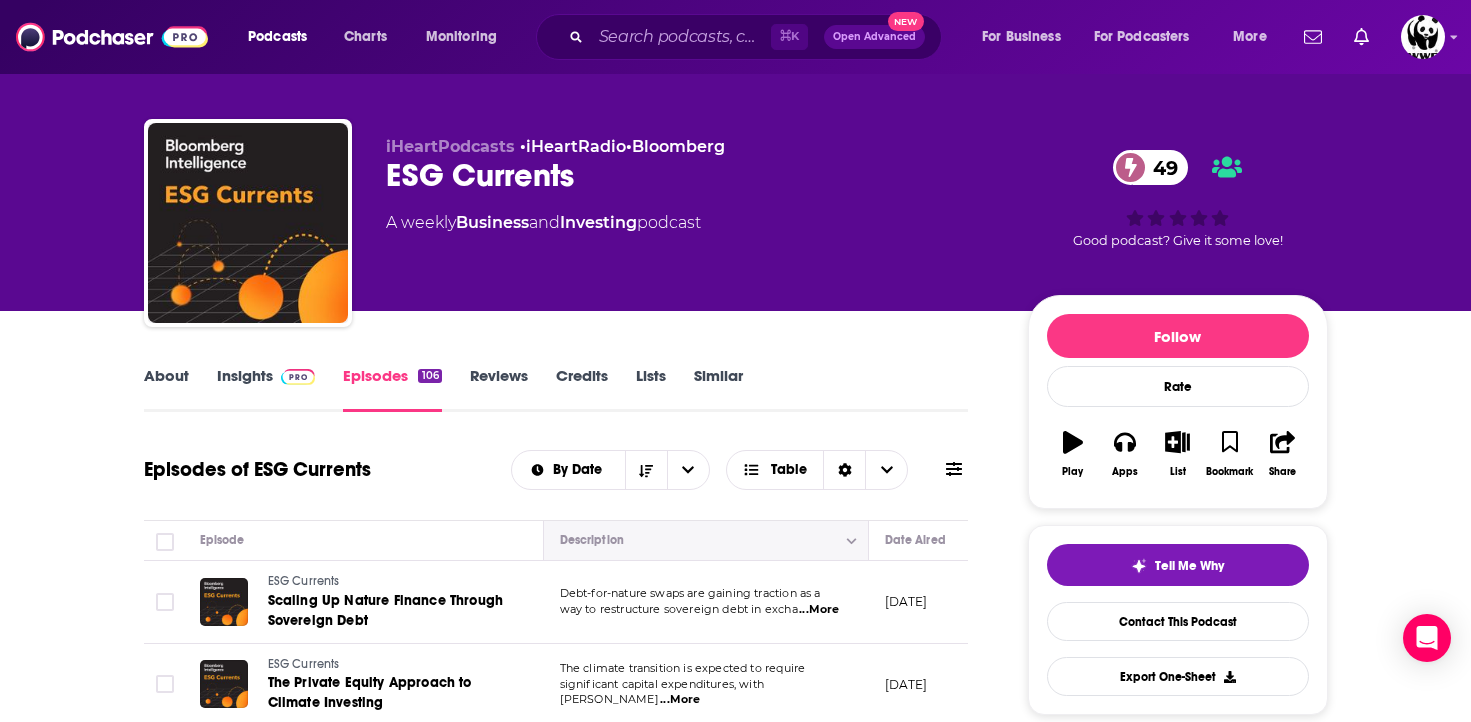 scroll, scrollTop: 0, scrollLeft: 0, axis: both 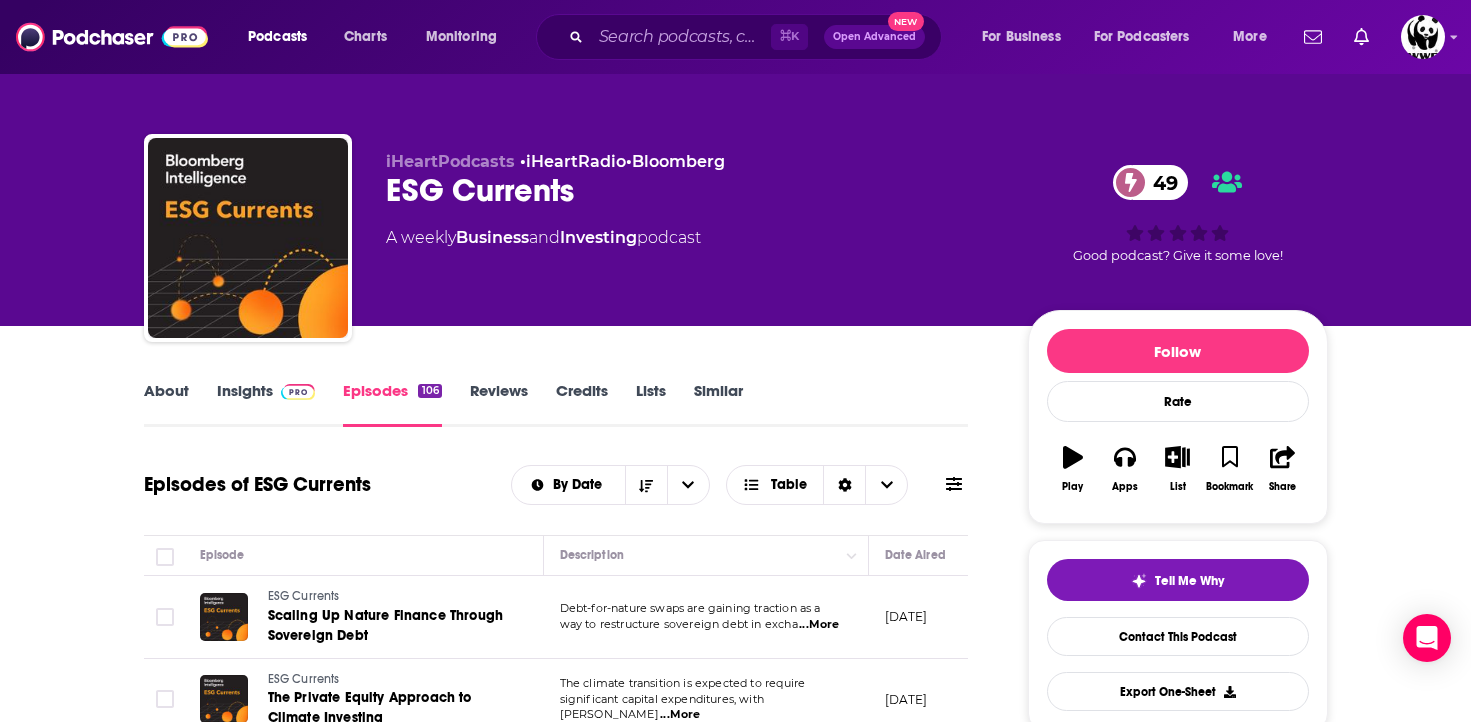 click on "Insights" at bounding box center [266, 404] 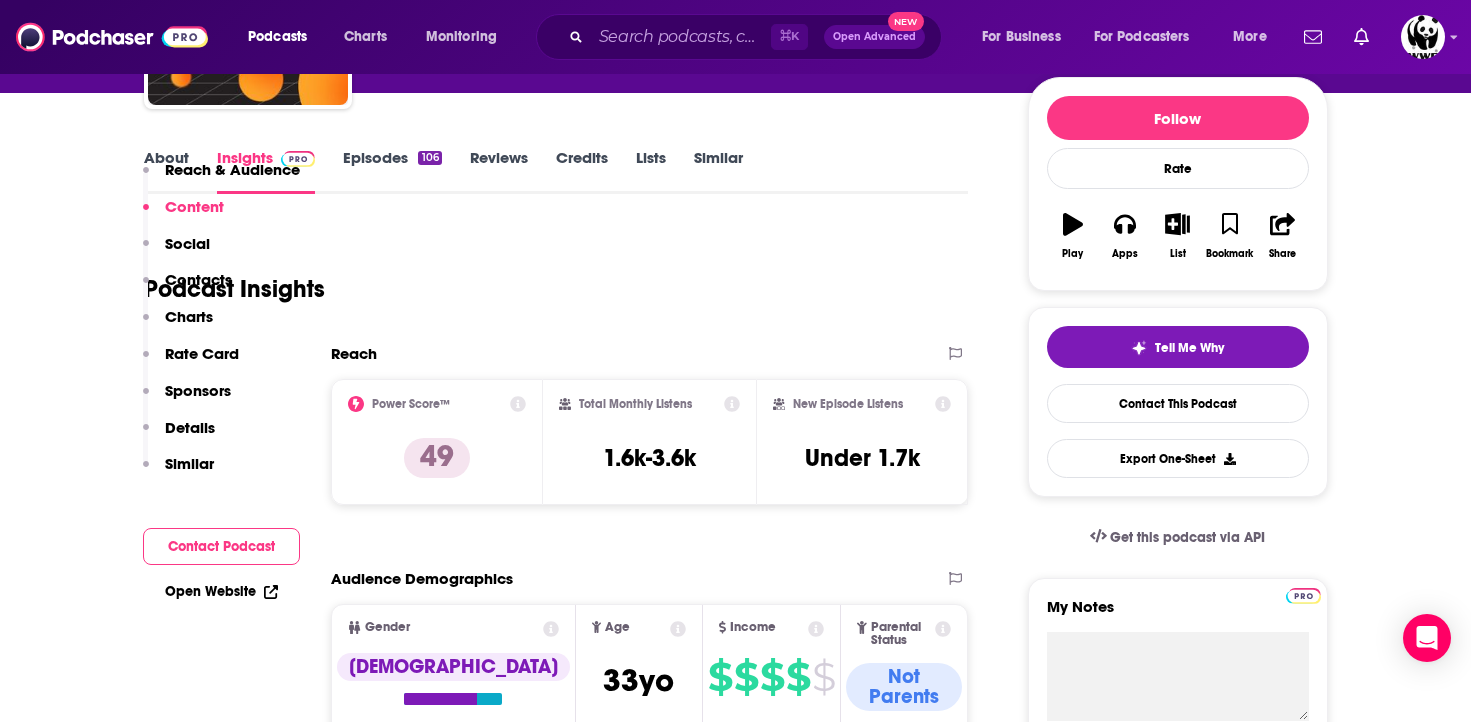 scroll, scrollTop: 0, scrollLeft: 0, axis: both 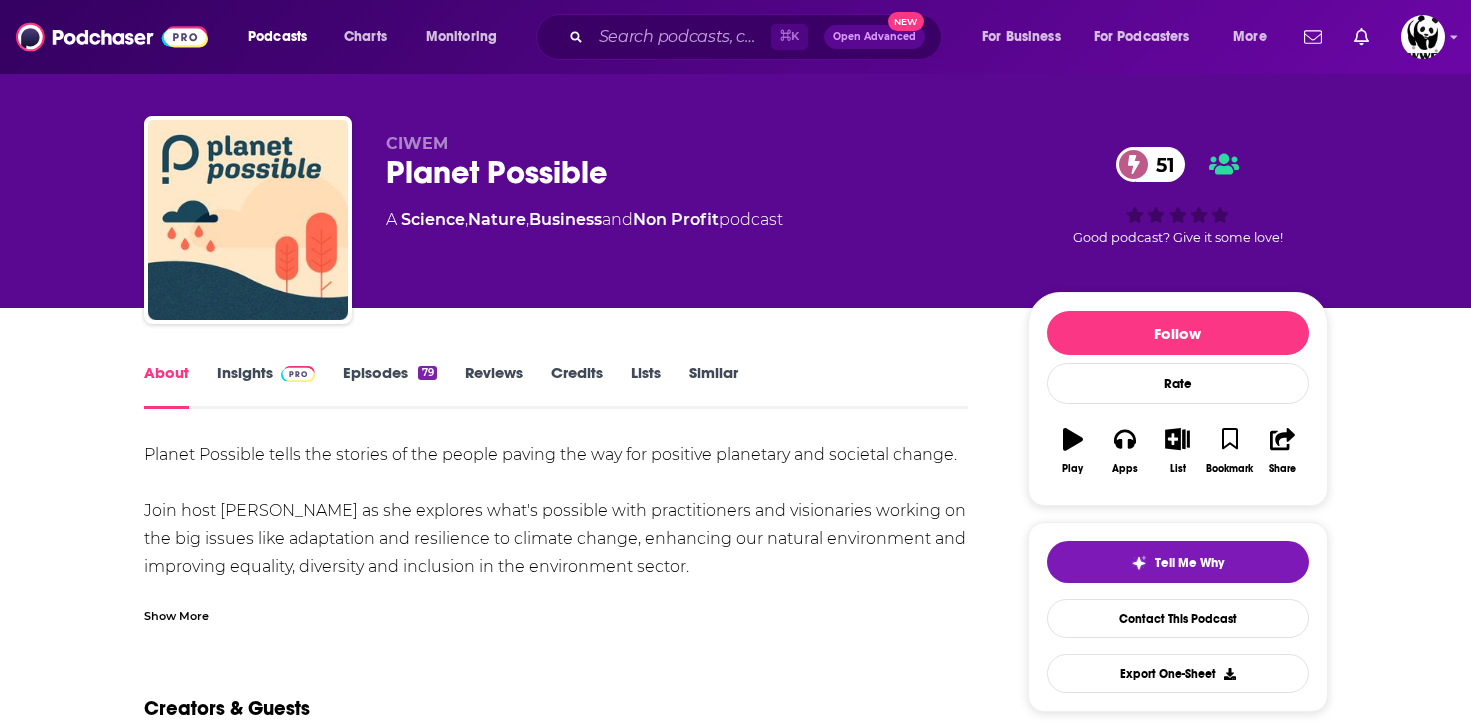 click on "Insights" at bounding box center (266, 386) 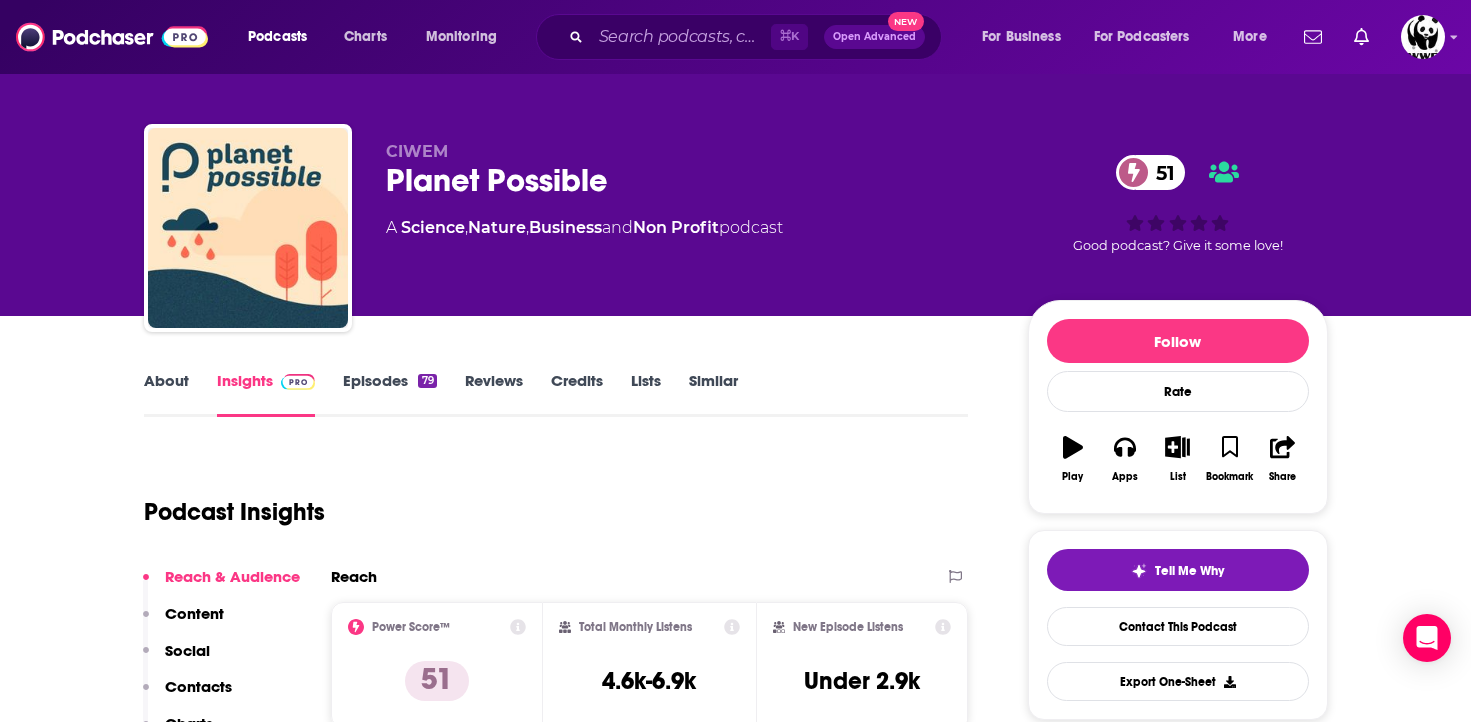 scroll, scrollTop: 0, scrollLeft: 0, axis: both 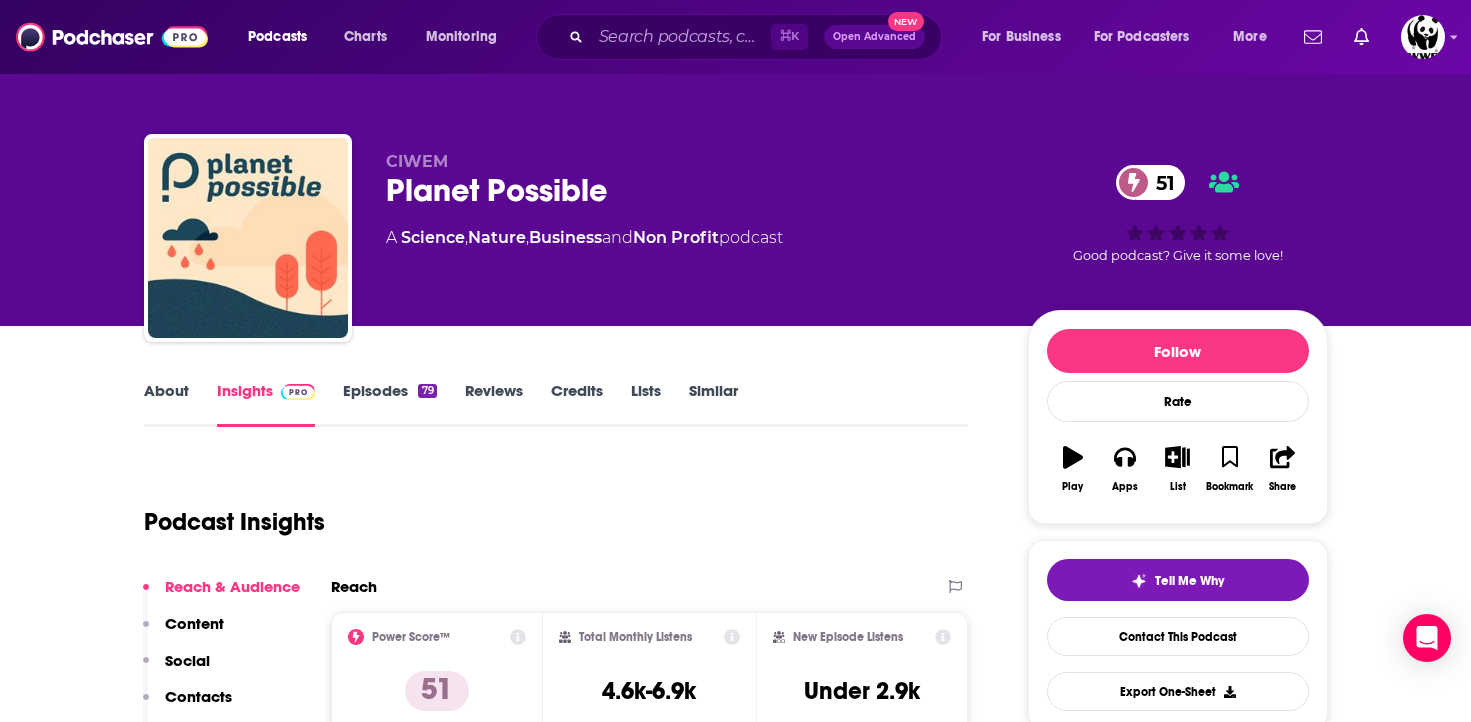 click on "Episodes 79" at bounding box center (389, 404) 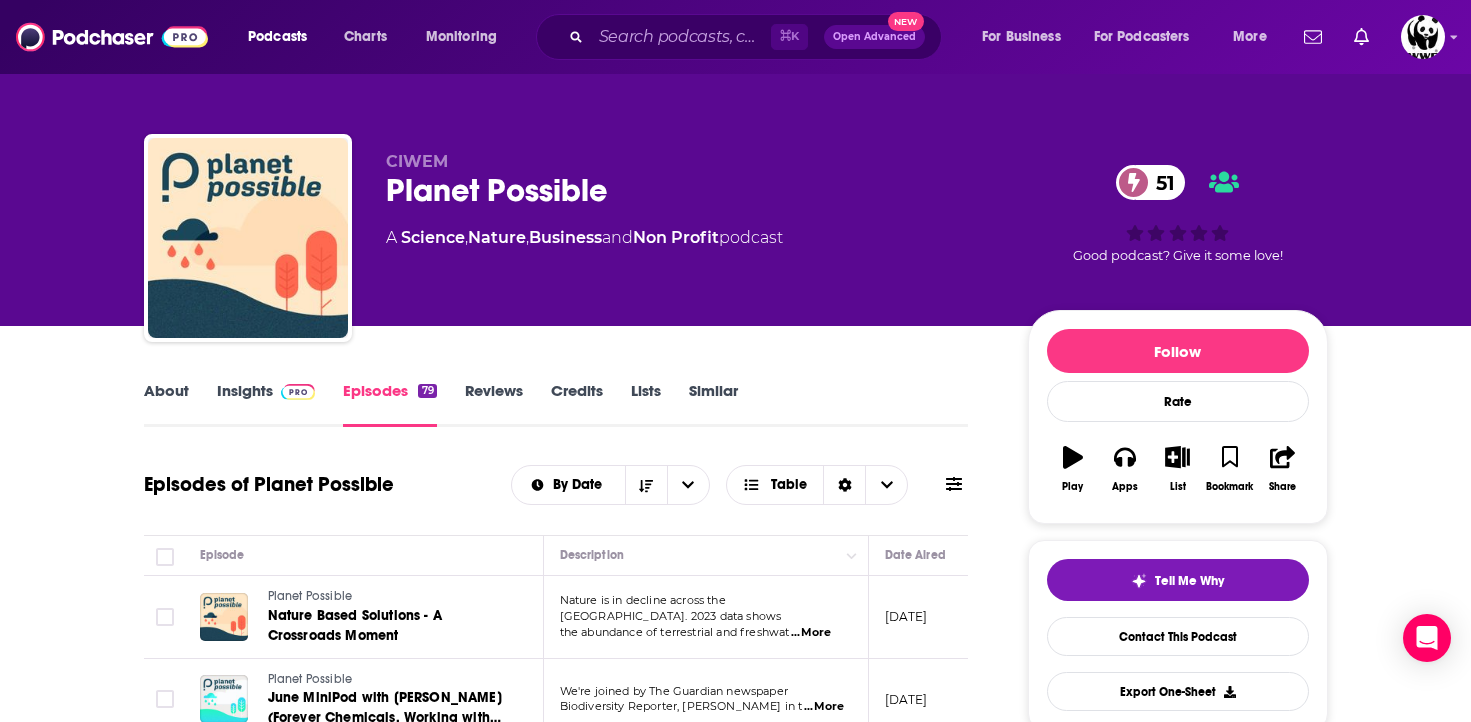 click on "Nature Based Solutions - A Crossroads Moment" at bounding box center (355, 625) 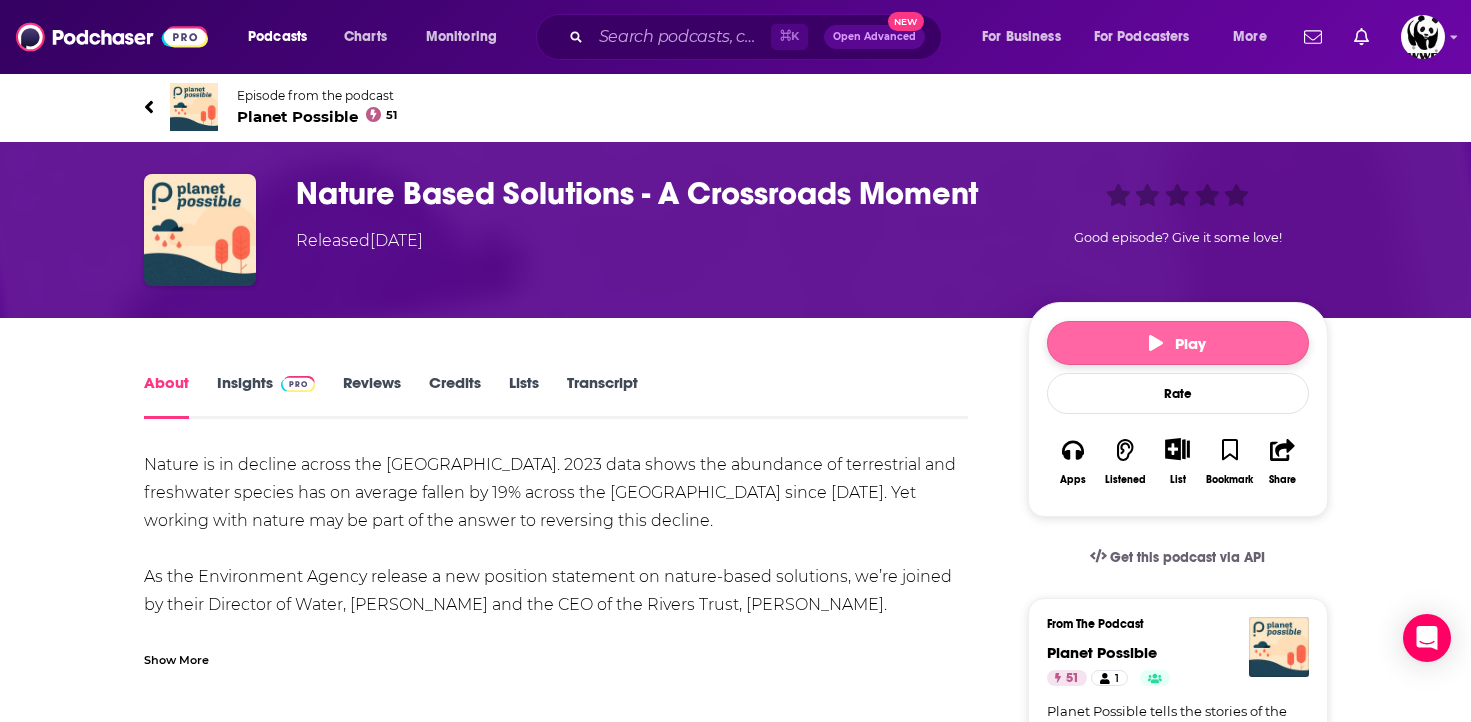 click on "Play" at bounding box center [1178, 343] 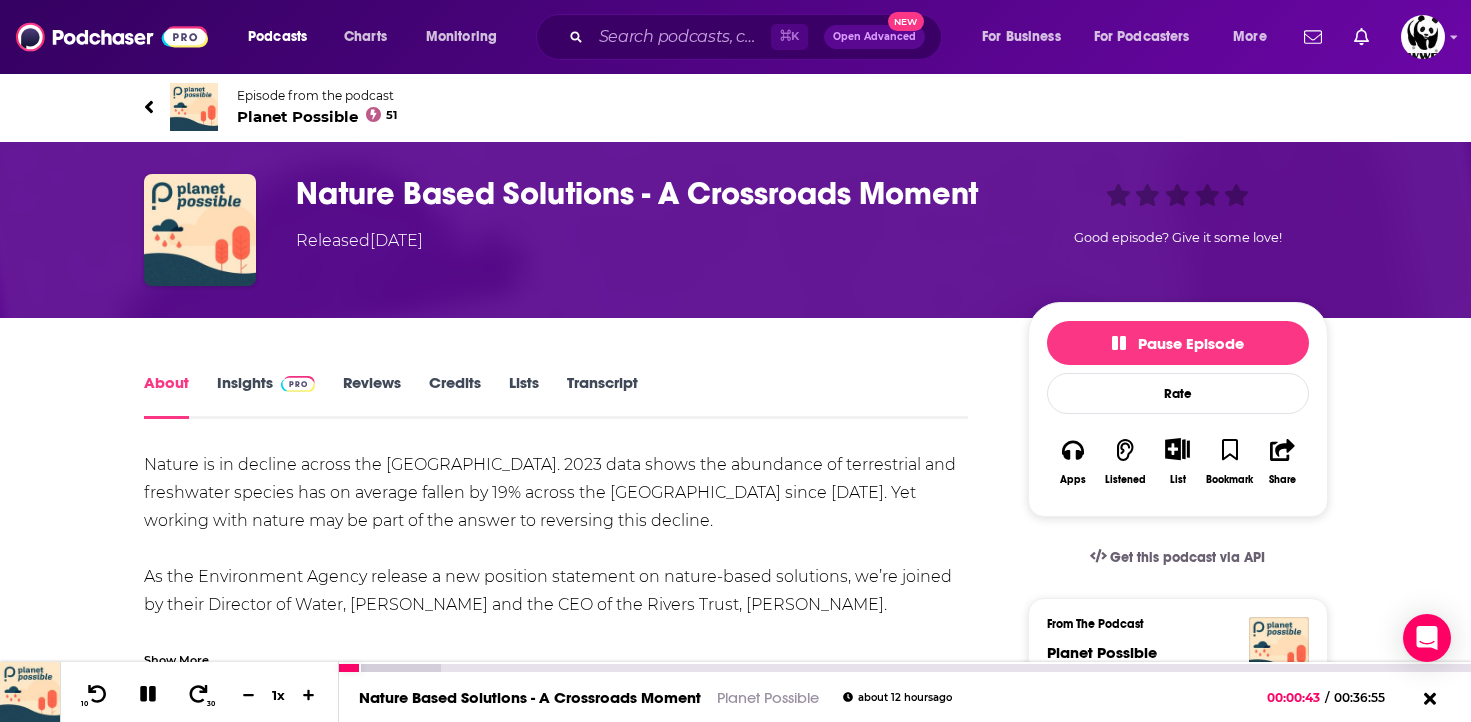 click at bounding box center [148, 695] 